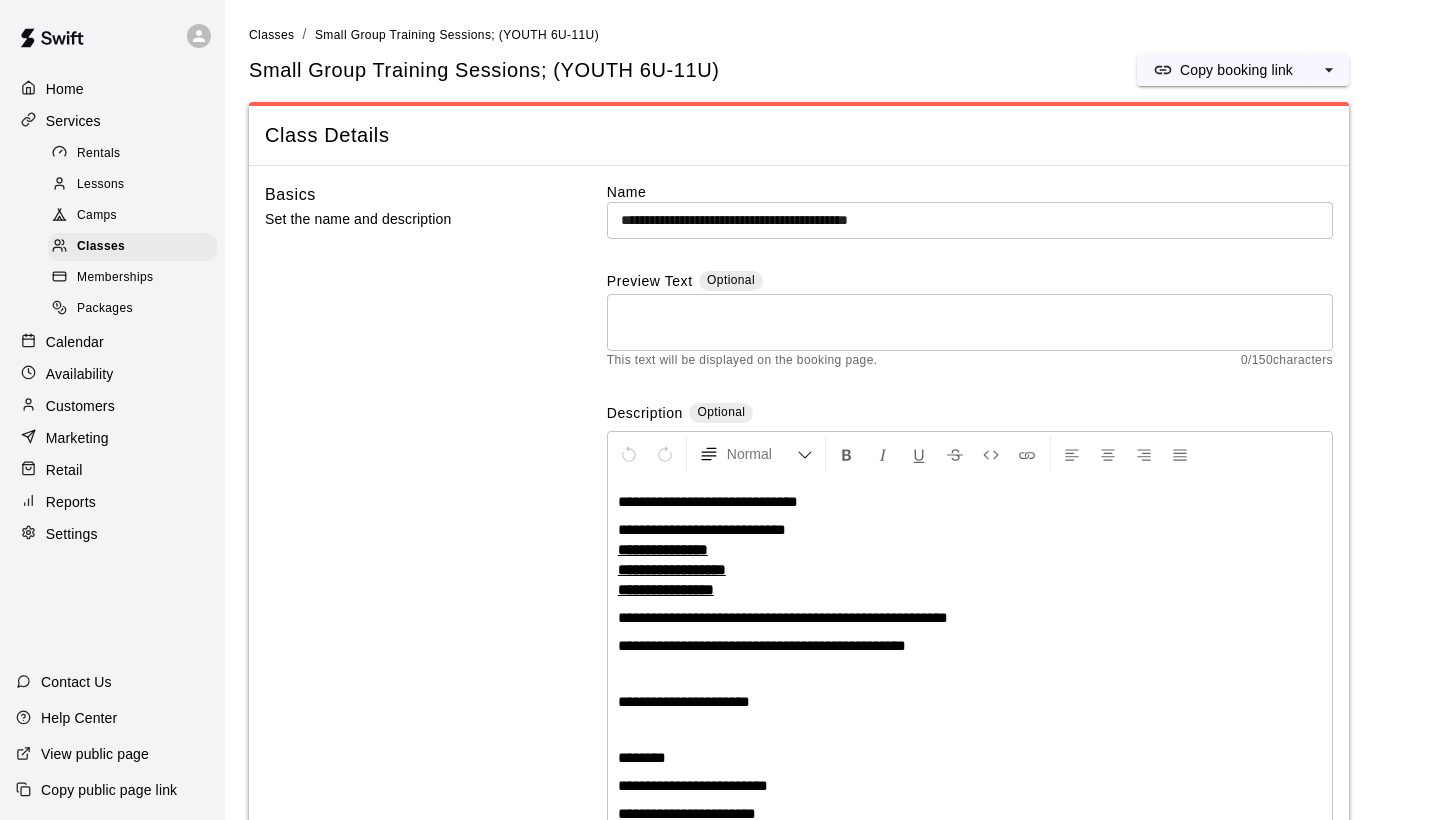 scroll, scrollTop: 0, scrollLeft: 0, axis: both 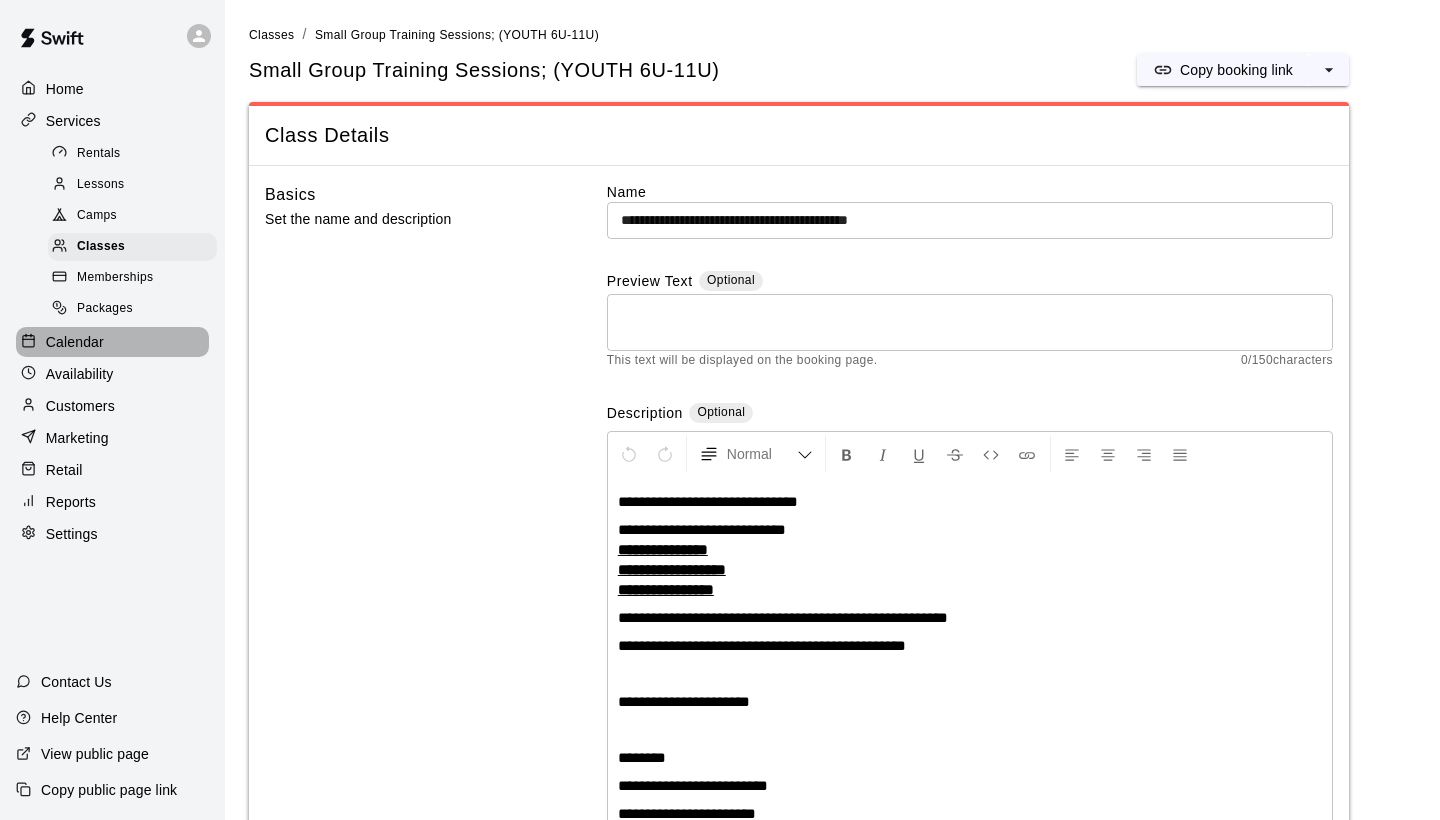 click on "Calendar" at bounding box center [75, 342] 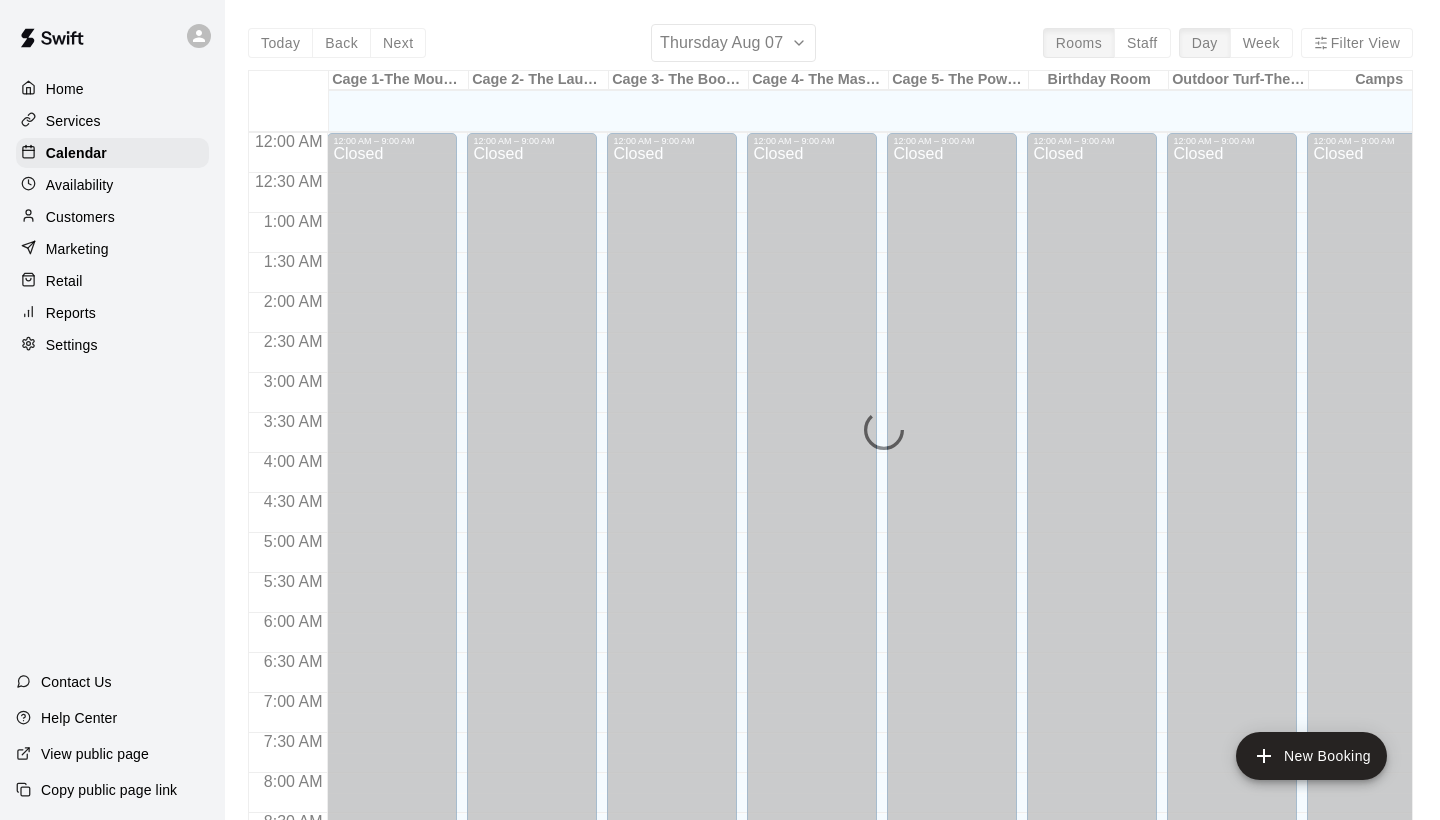 scroll, scrollTop: 1151, scrollLeft: 0, axis: vertical 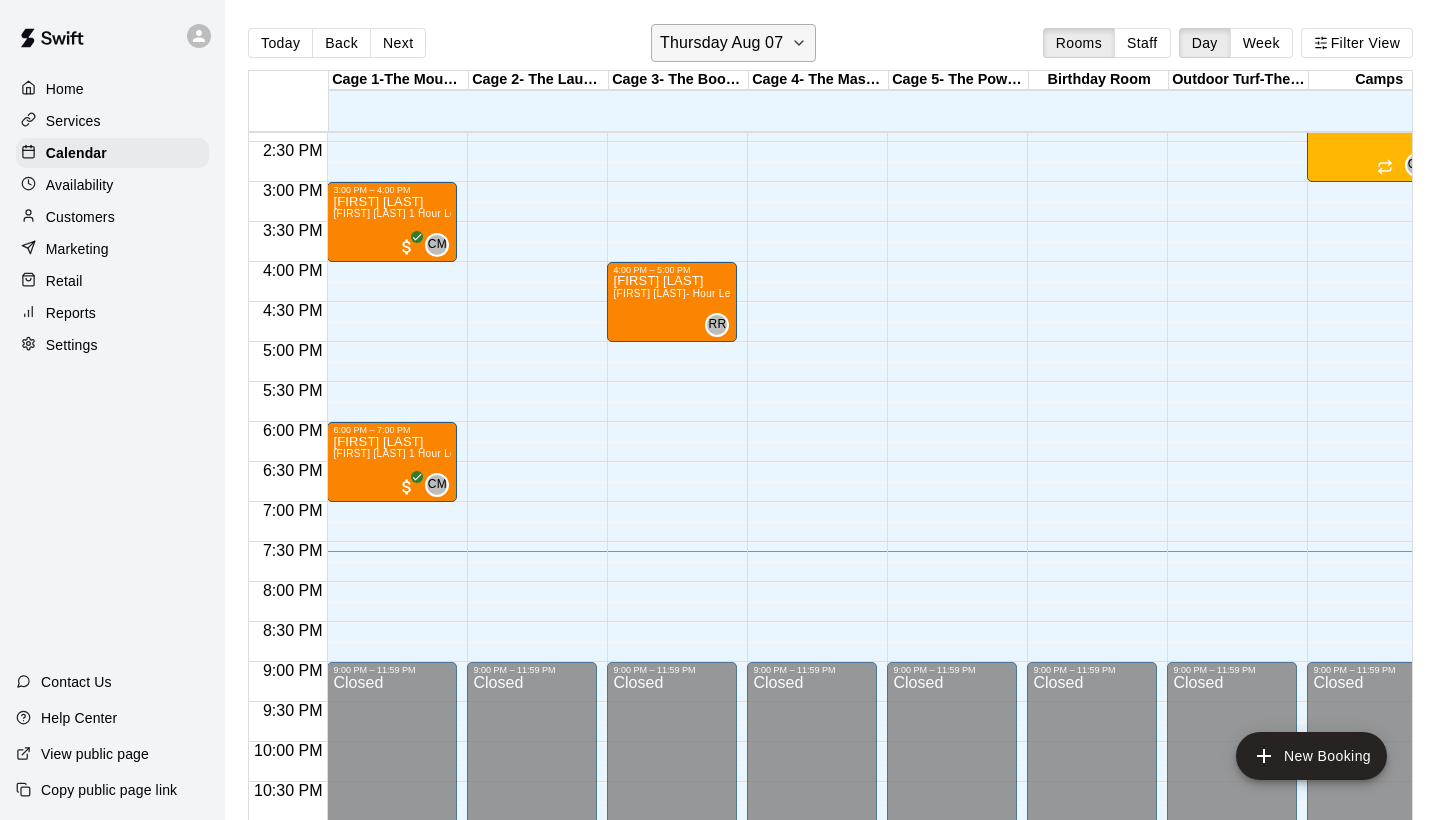 click 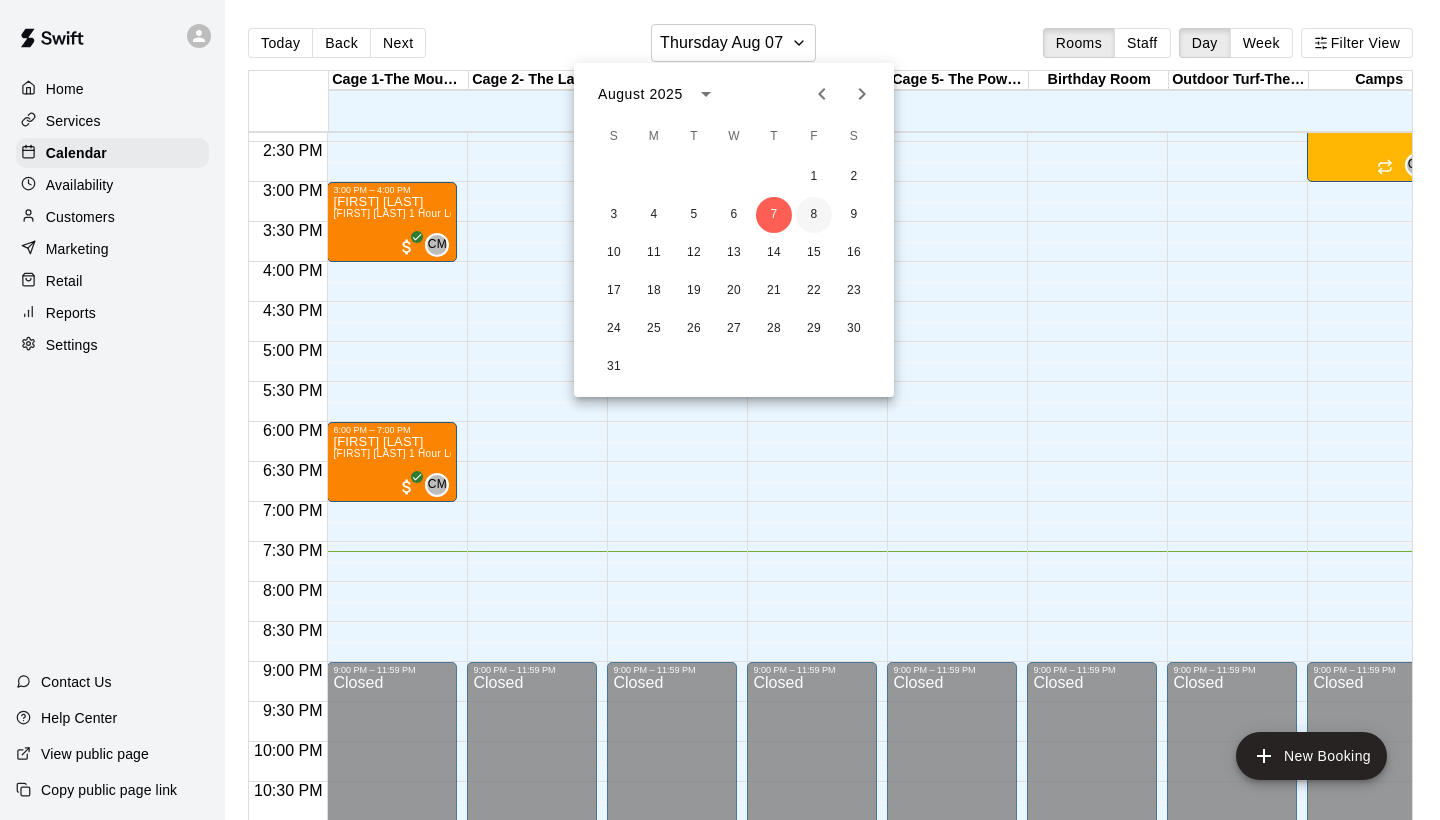 click on "8" at bounding box center (814, 215) 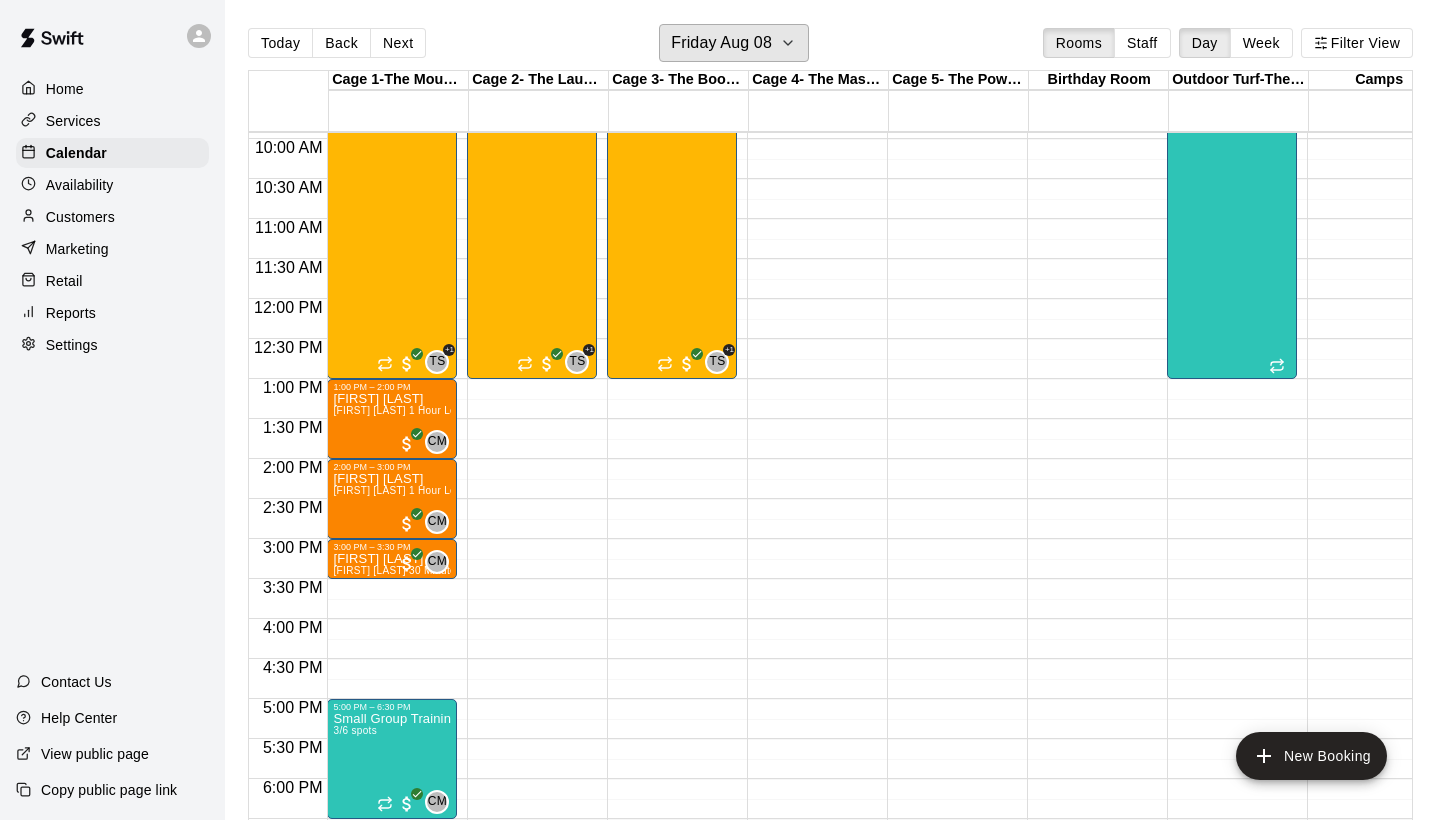 scroll, scrollTop: 792, scrollLeft: 1, axis: both 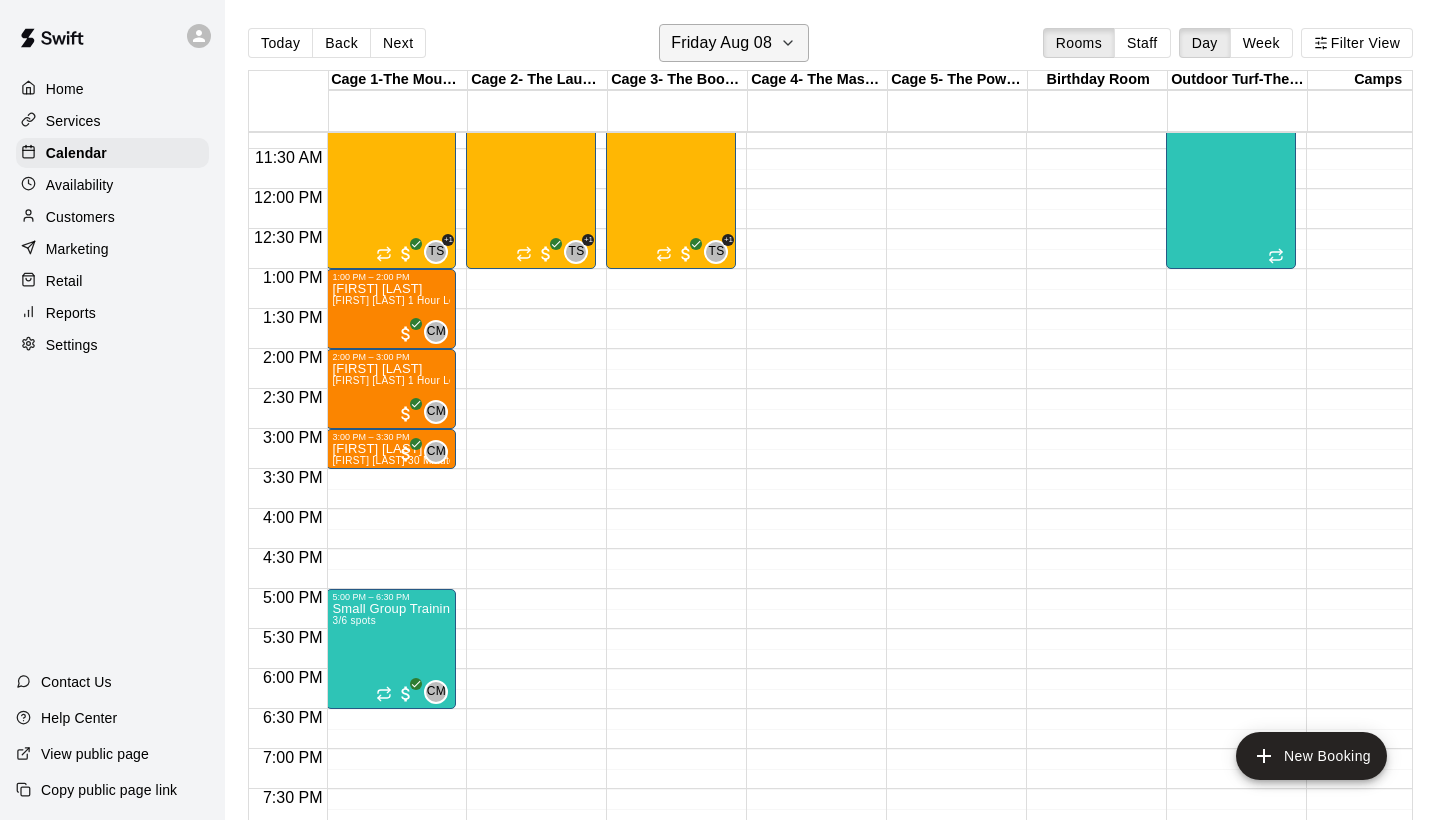 click on "Friday Aug 08" at bounding box center [721, 43] 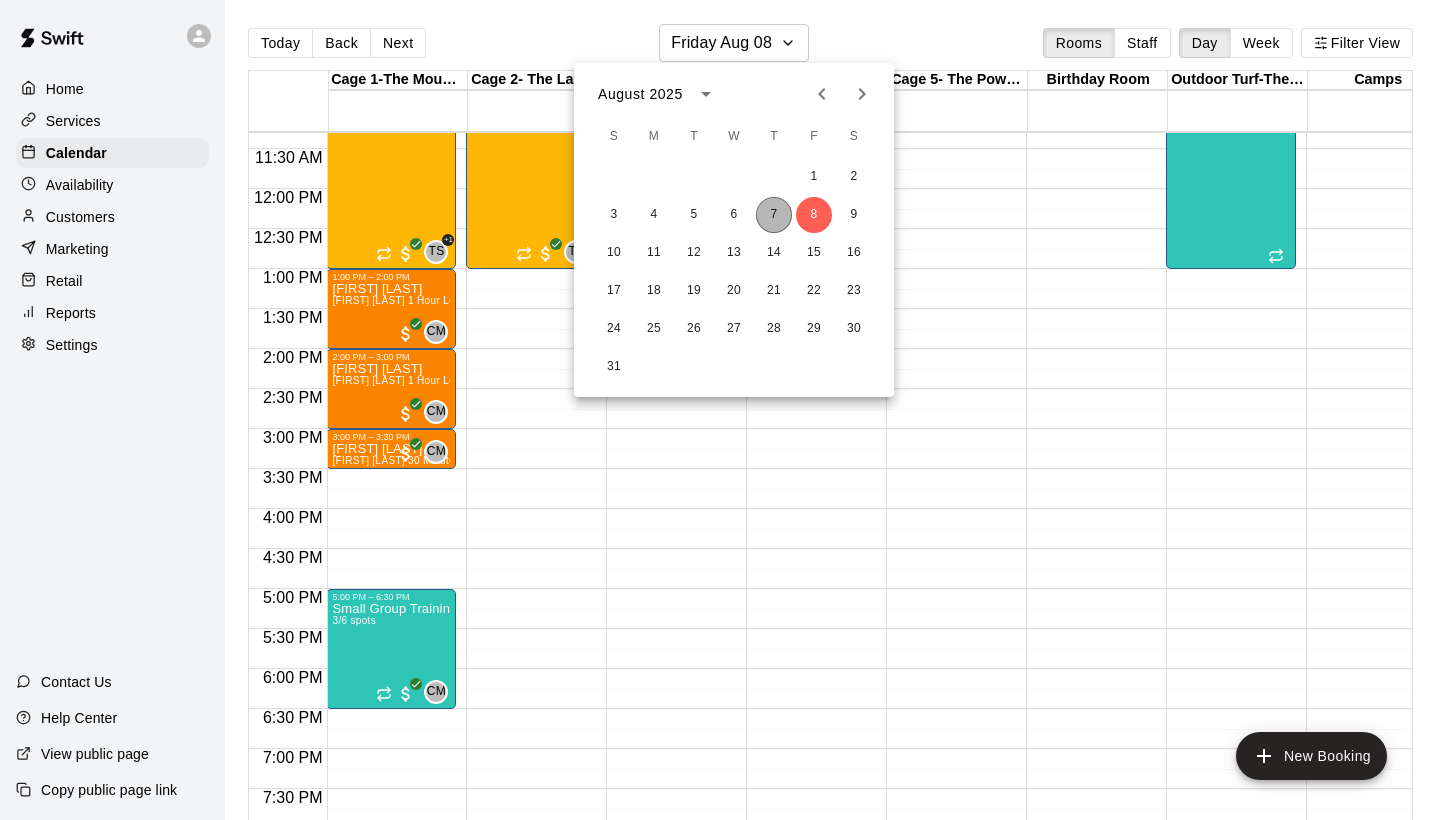 click on "7" at bounding box center (774, 215) 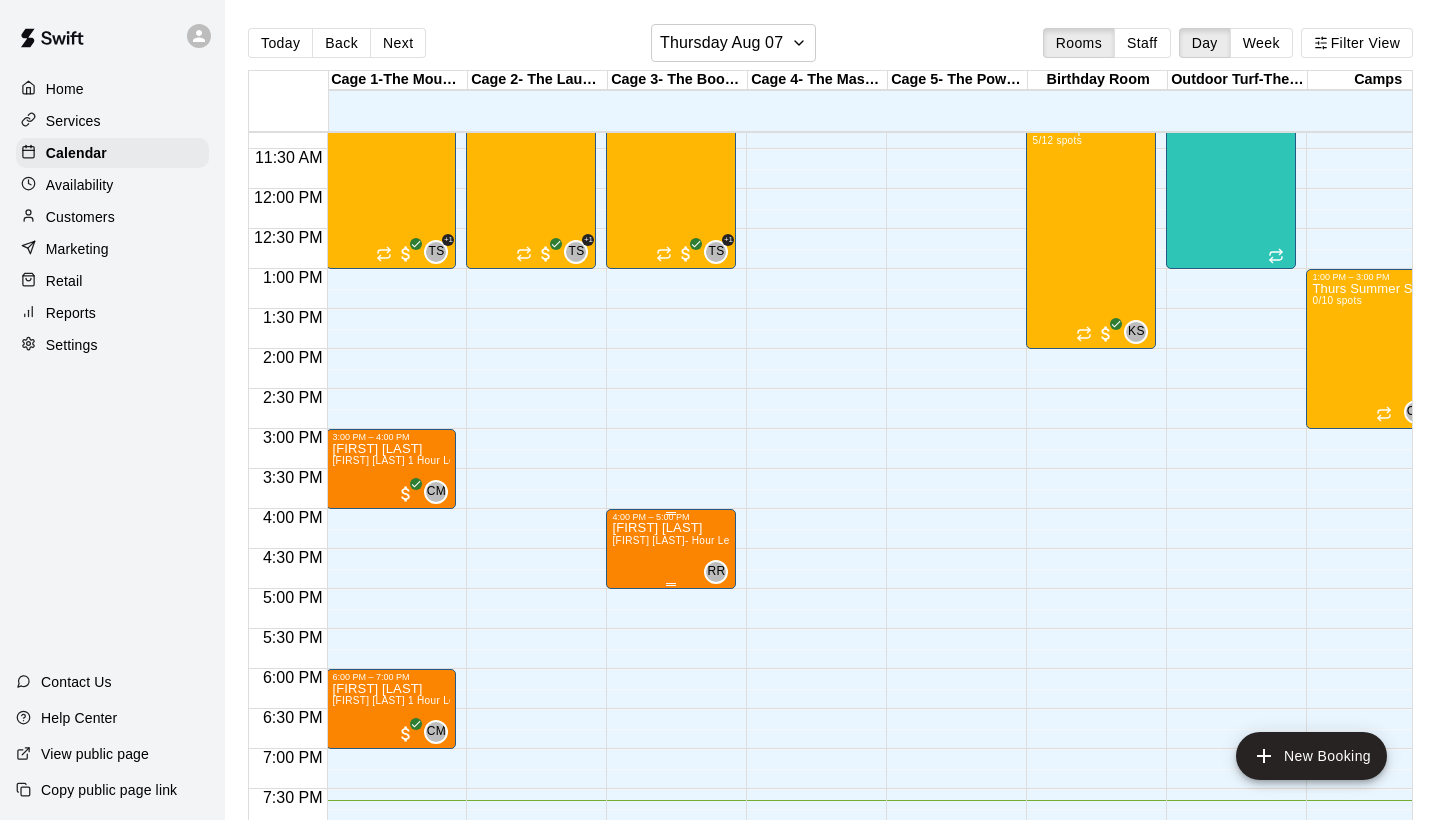 click on "[FIRST] [LAST] [FIRST] [LAST] - Hour Lesson" at bounding box center [671, 932] 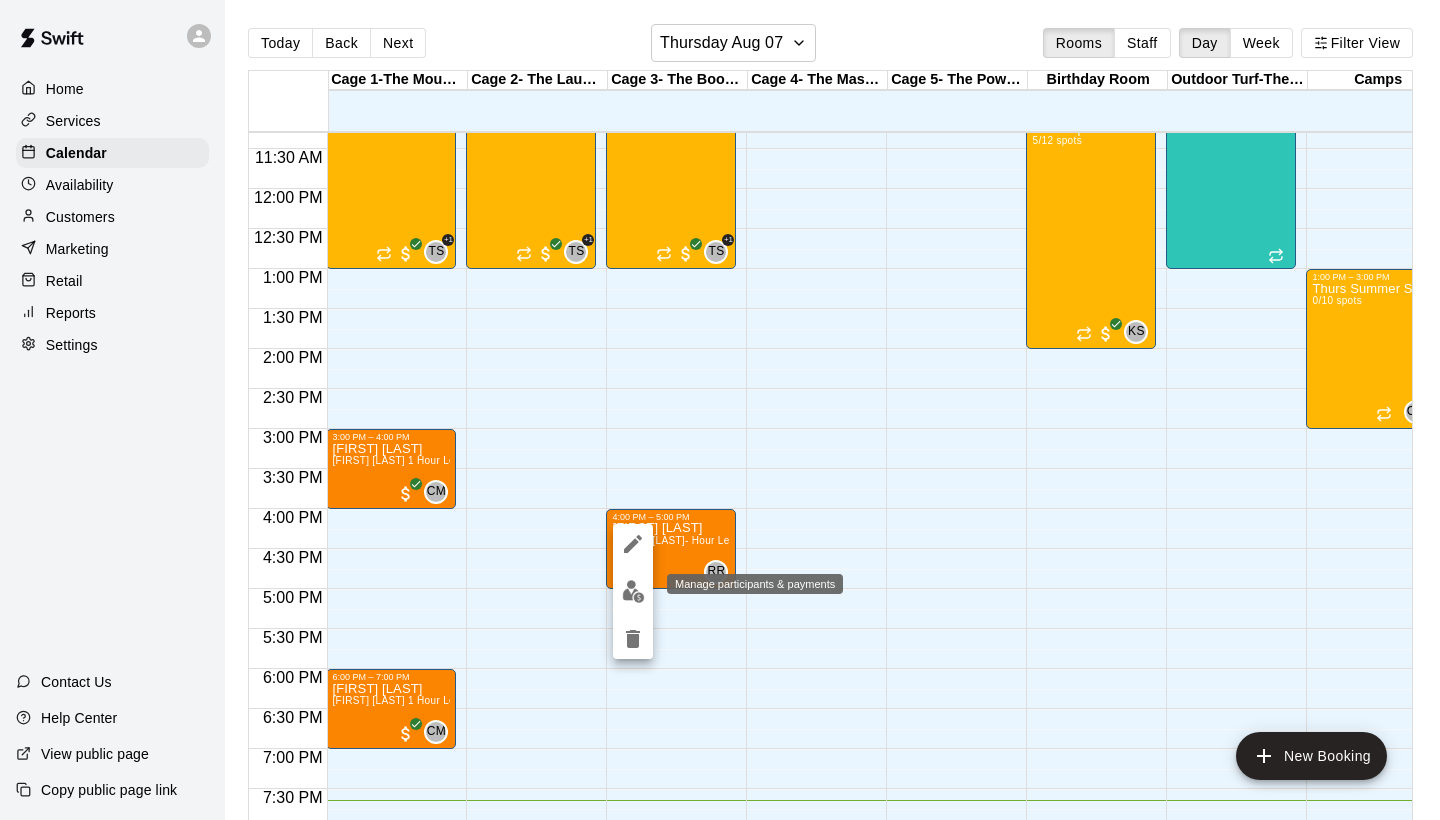 click at bounding box center [633, 591] 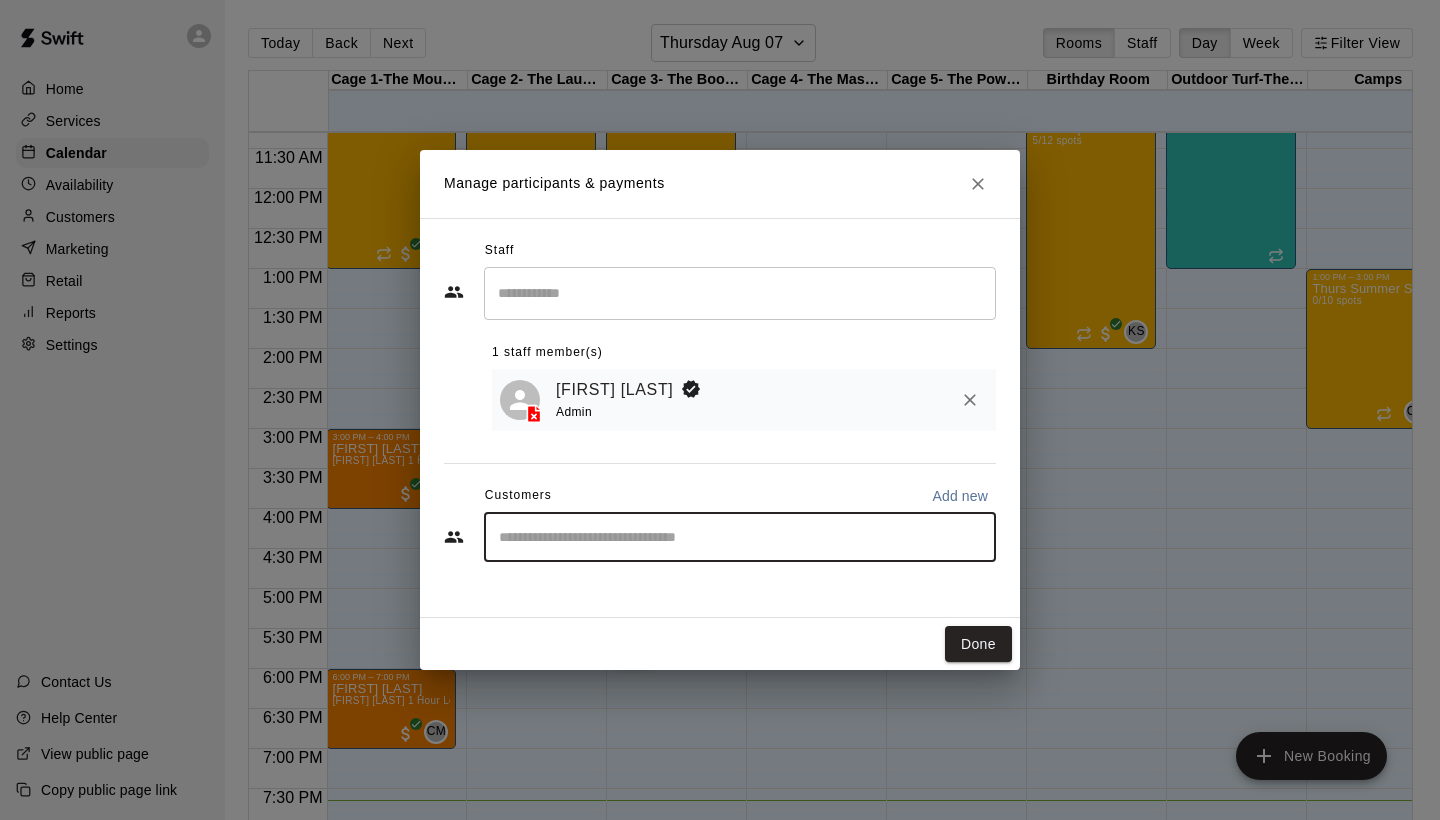 click at bounding box center [740, 537] 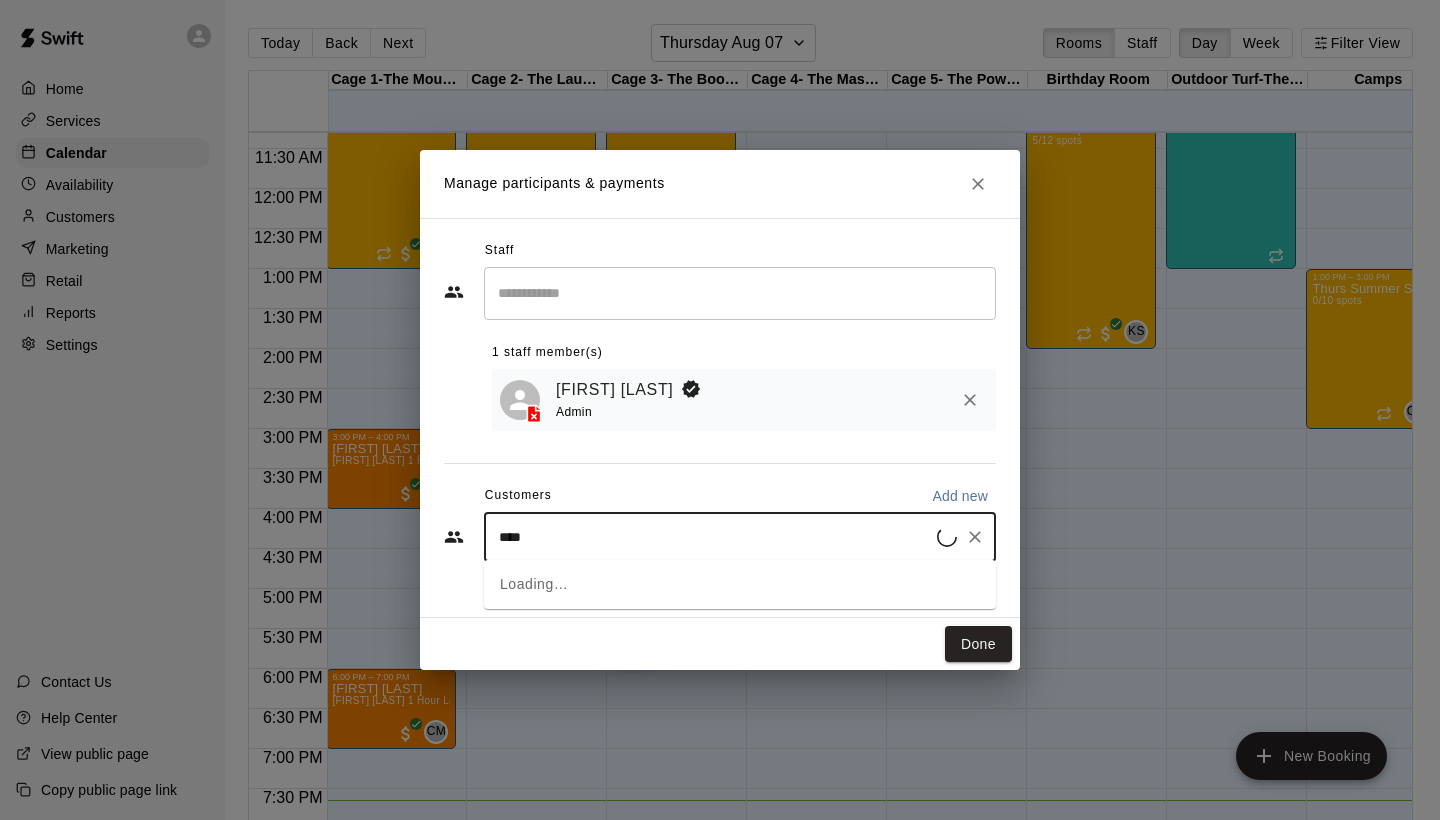 type on "*****" 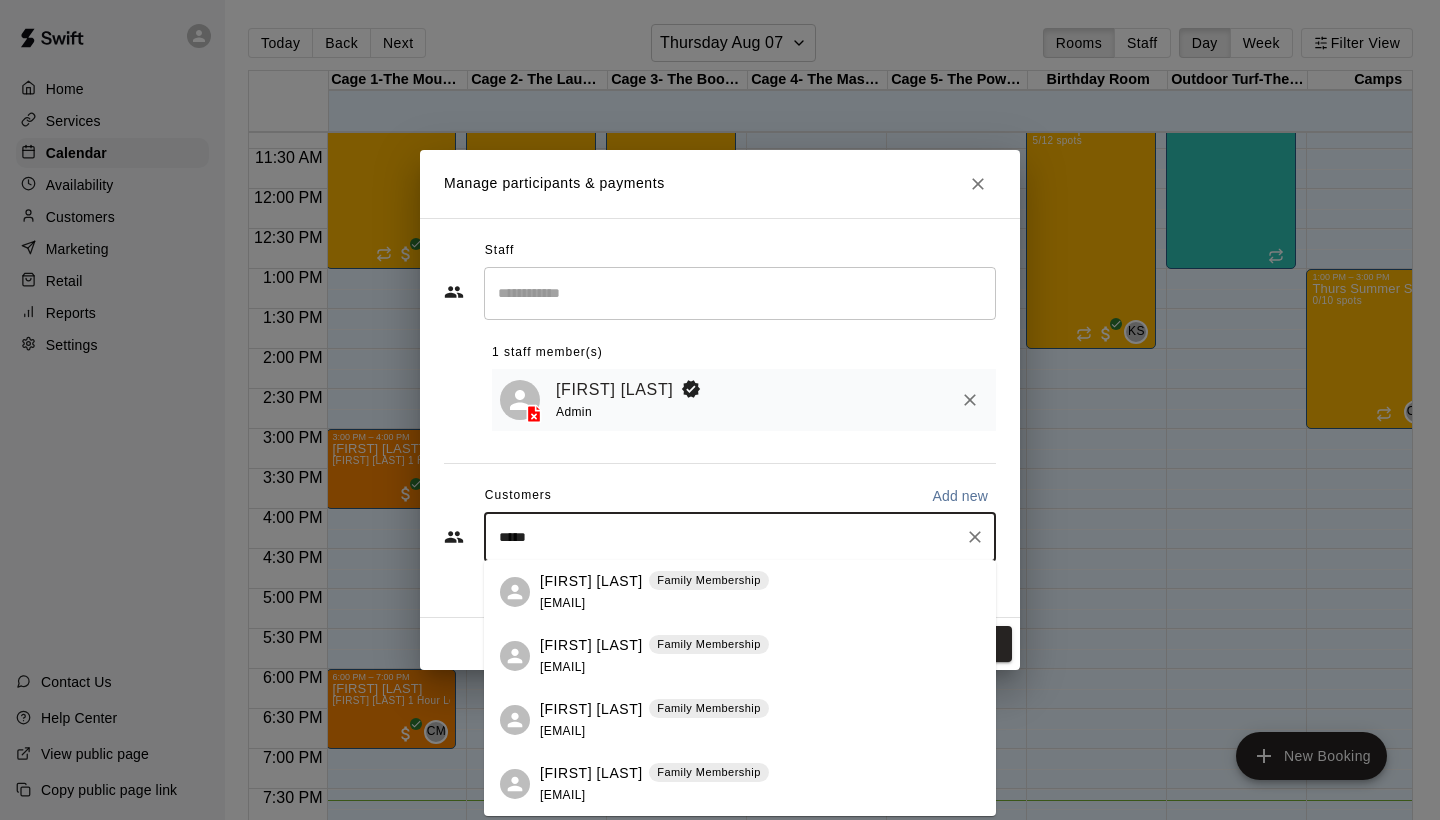 click on "[EMAIL]" at bounding box center (562, 731) 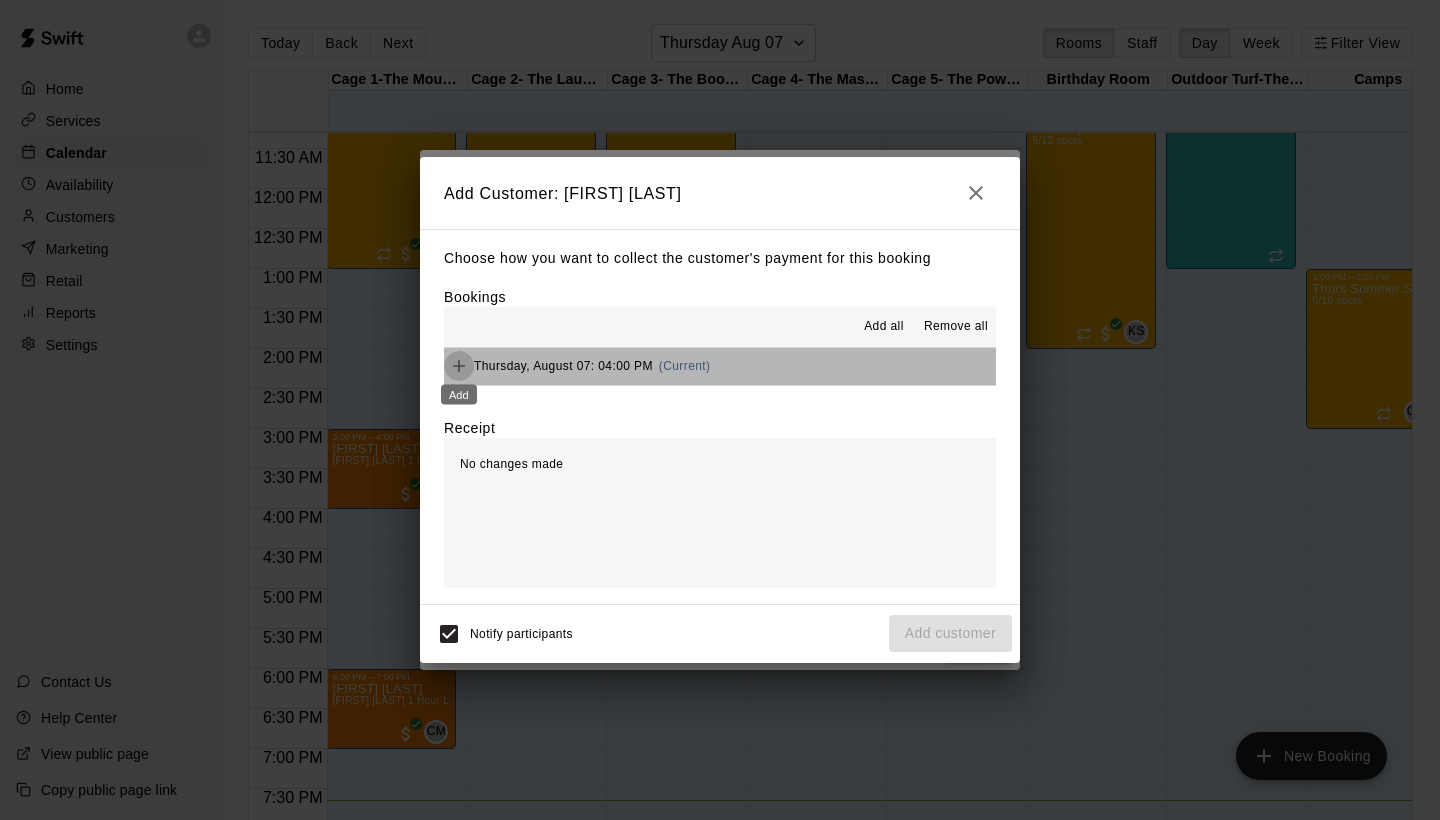 click 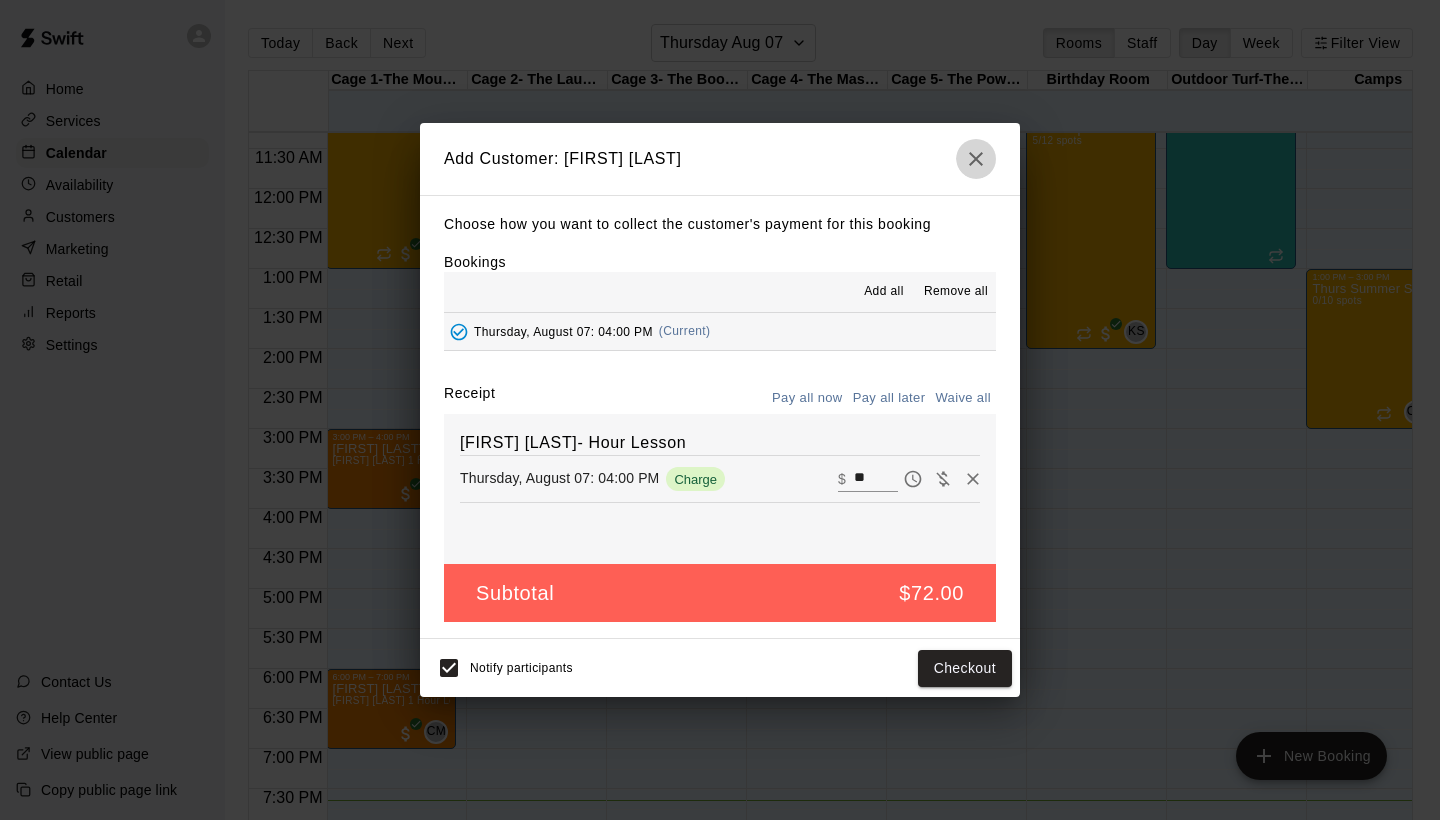 click 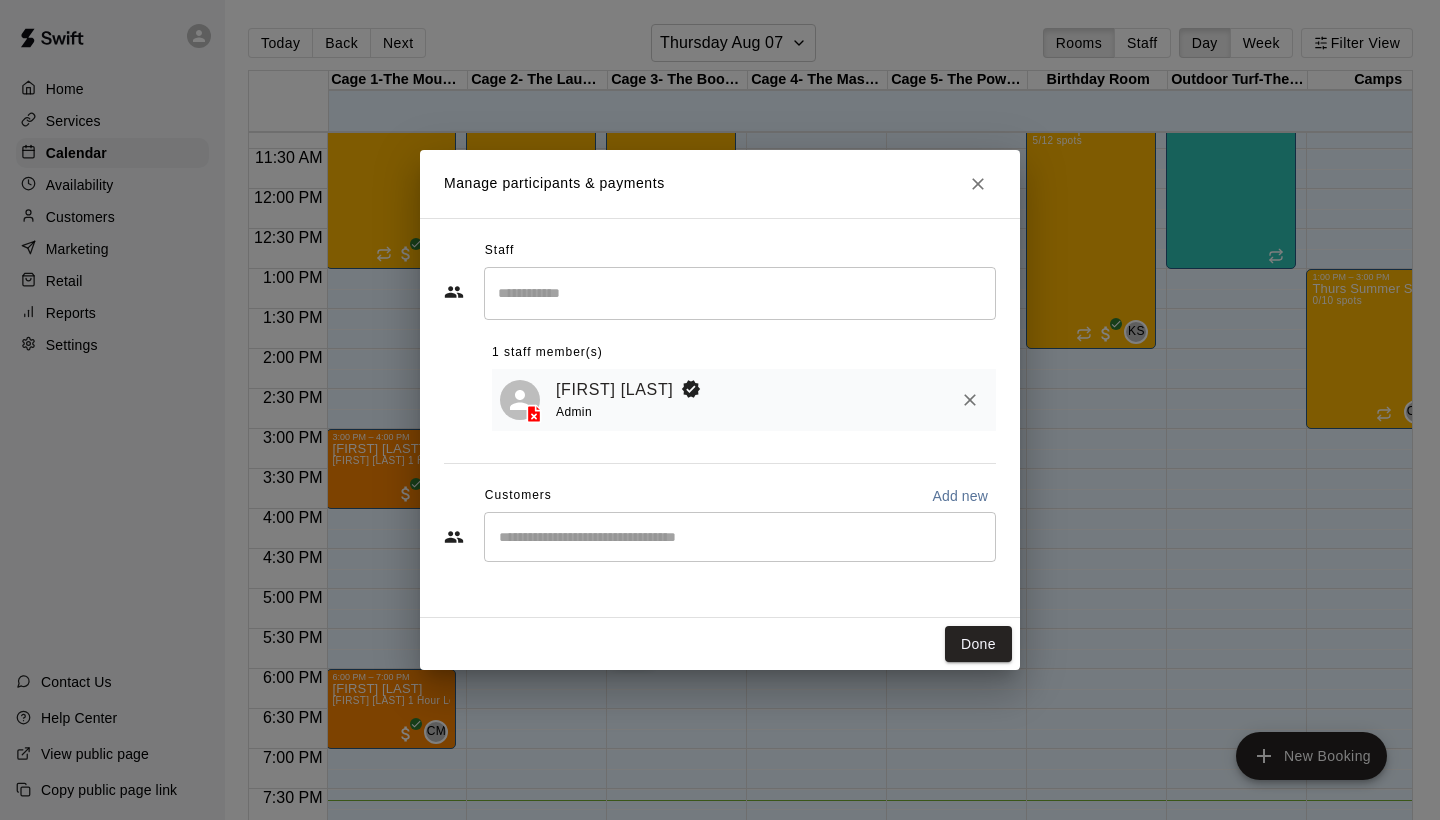 click on "Manage participants & payments" at bounding box center (720, 184) 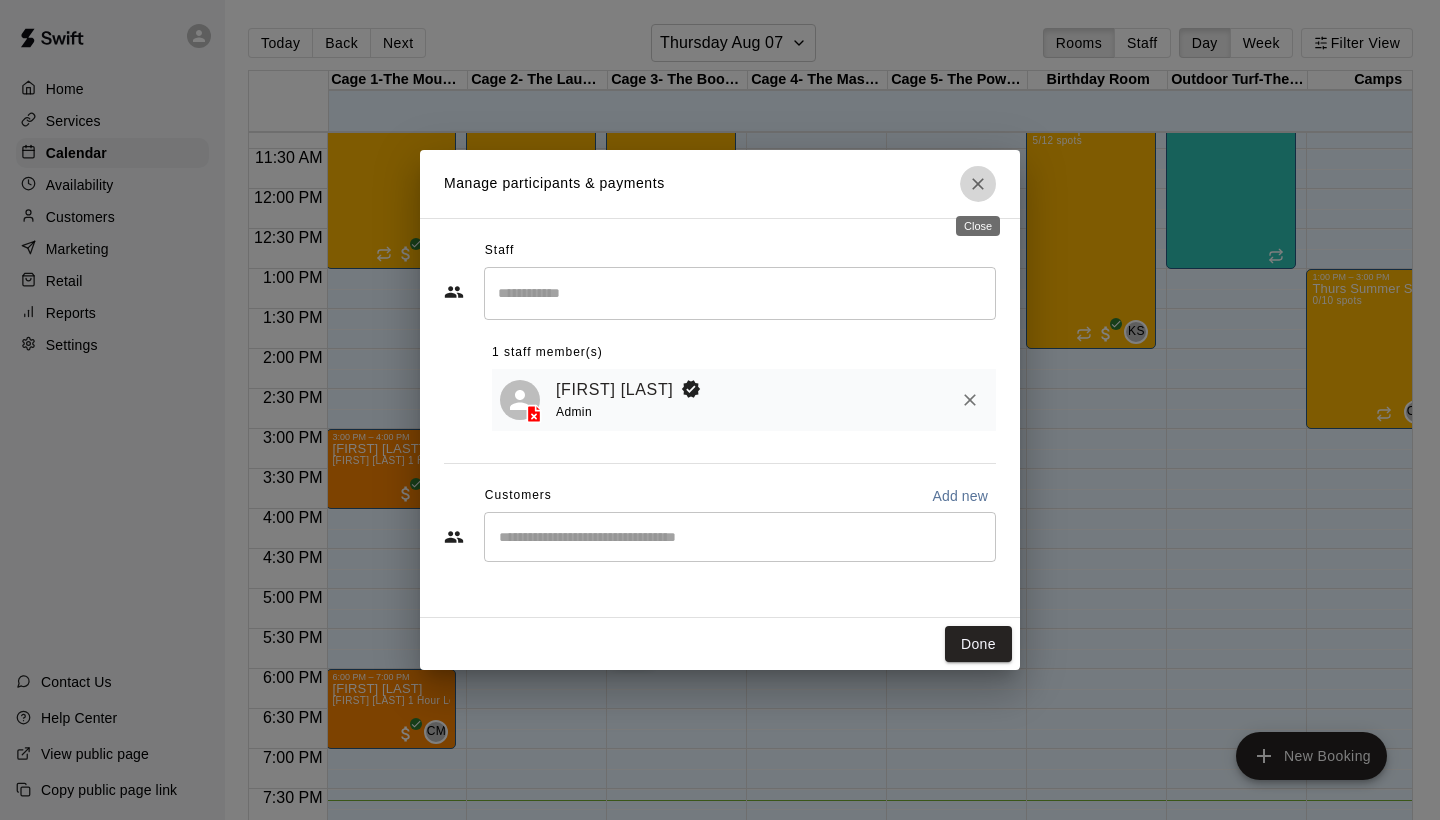 click 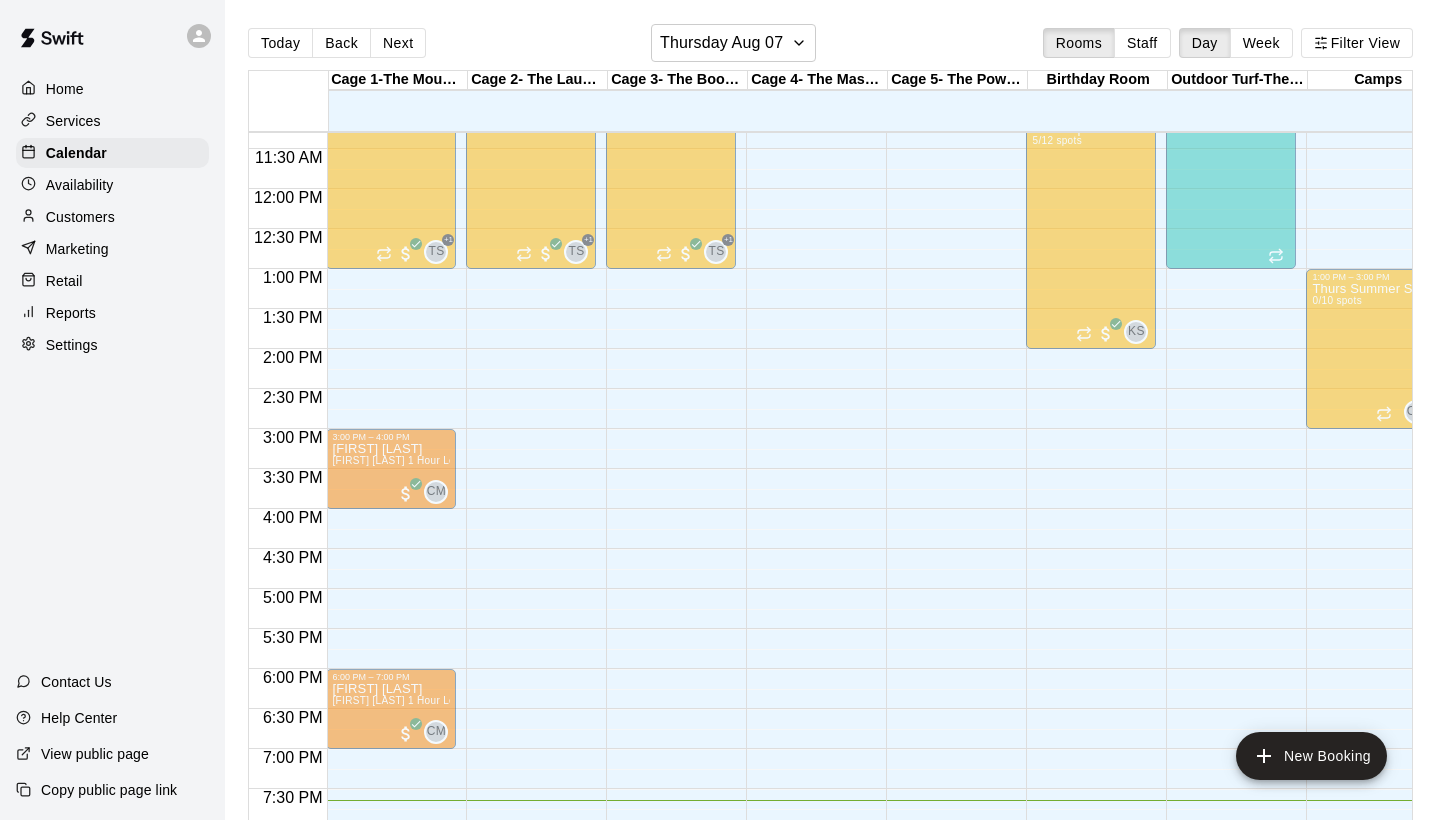 click on "[FIRST] [LAST] [FIRST] [LAST] - Hour Lesson" at bounding box center [671, 932] 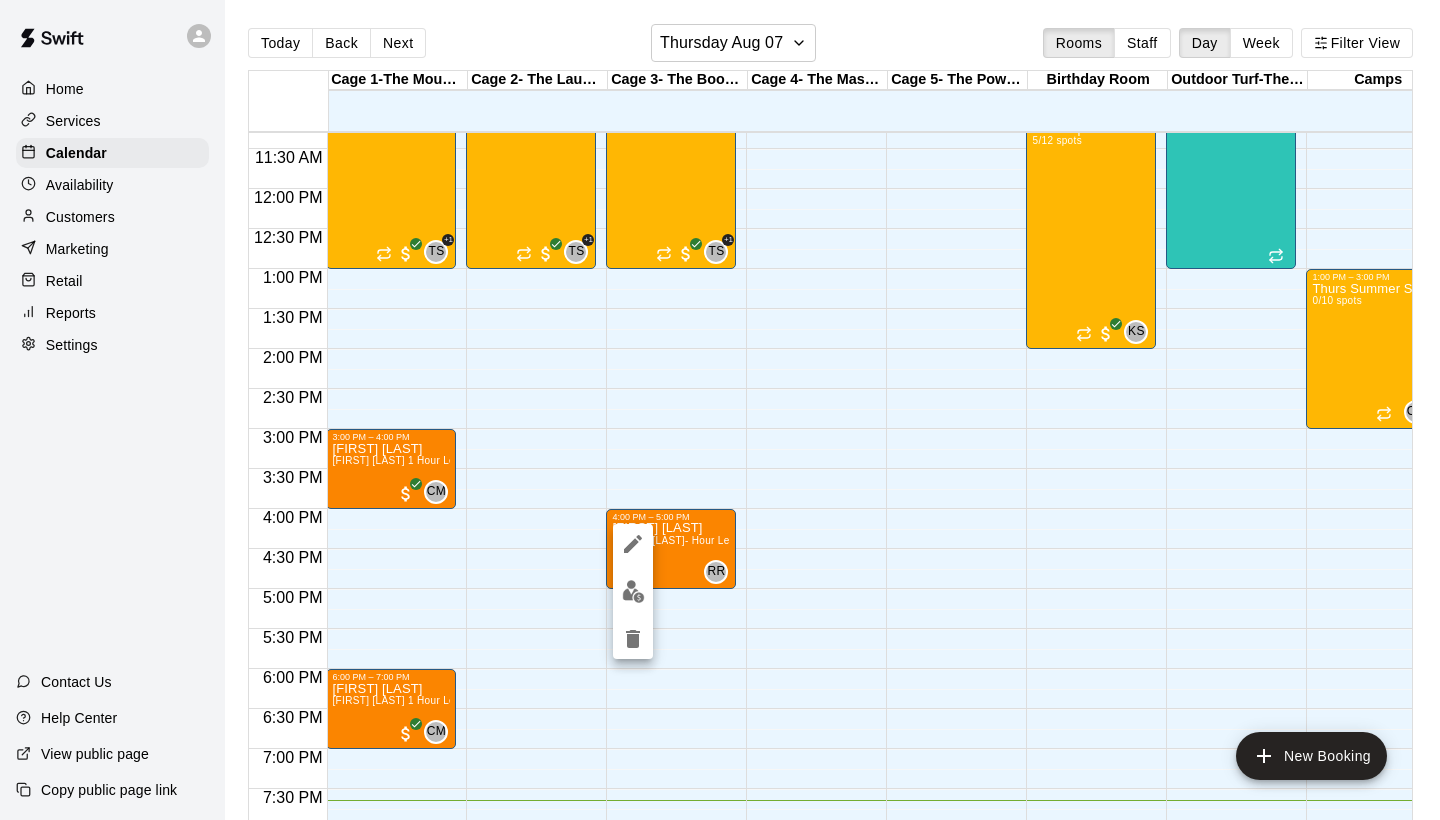 click at bounding box center [720, 410] 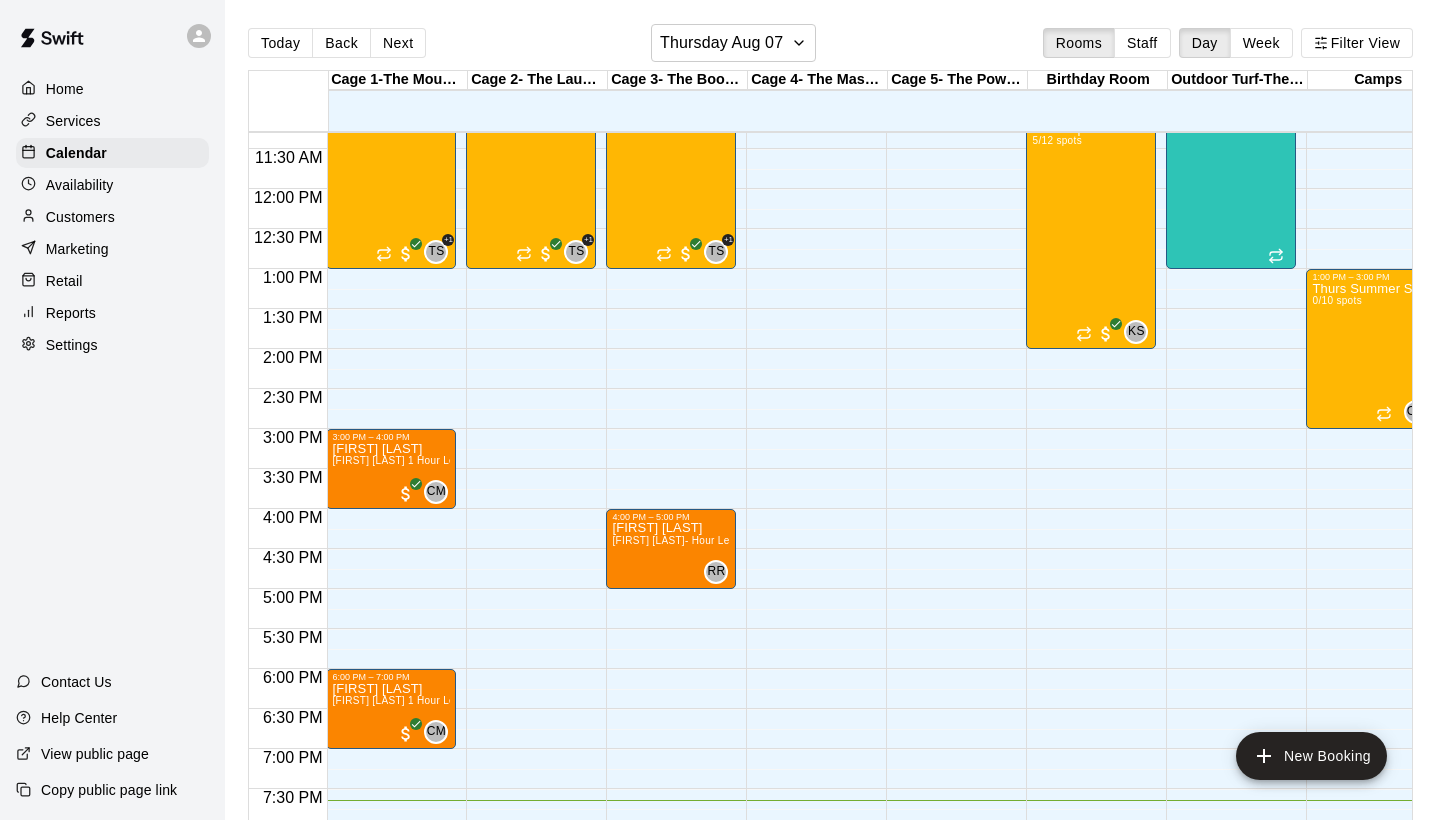 click on "Home" at bounding box center (65, 89) 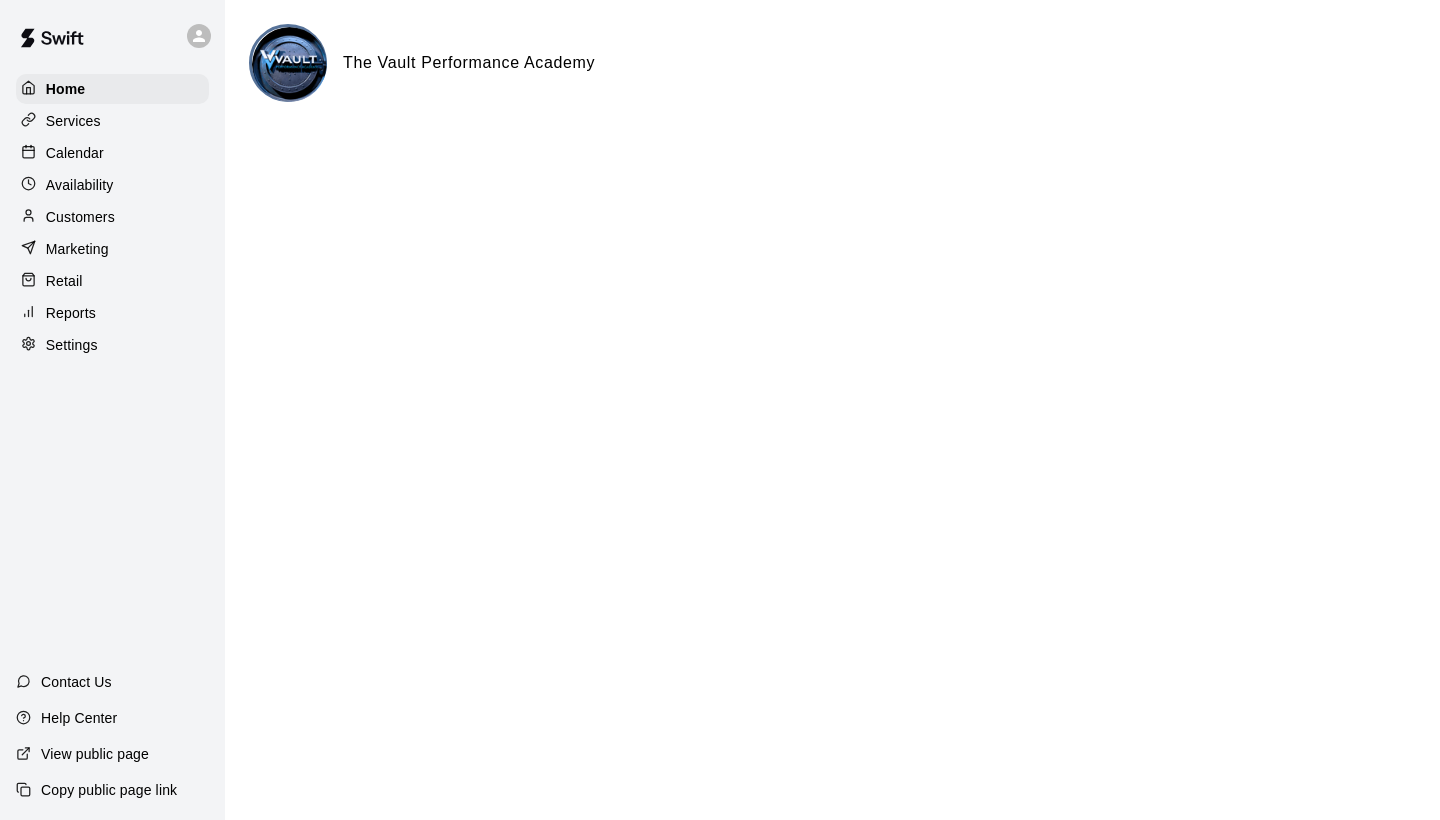 click on "Services" at bounding box center (73, 121) 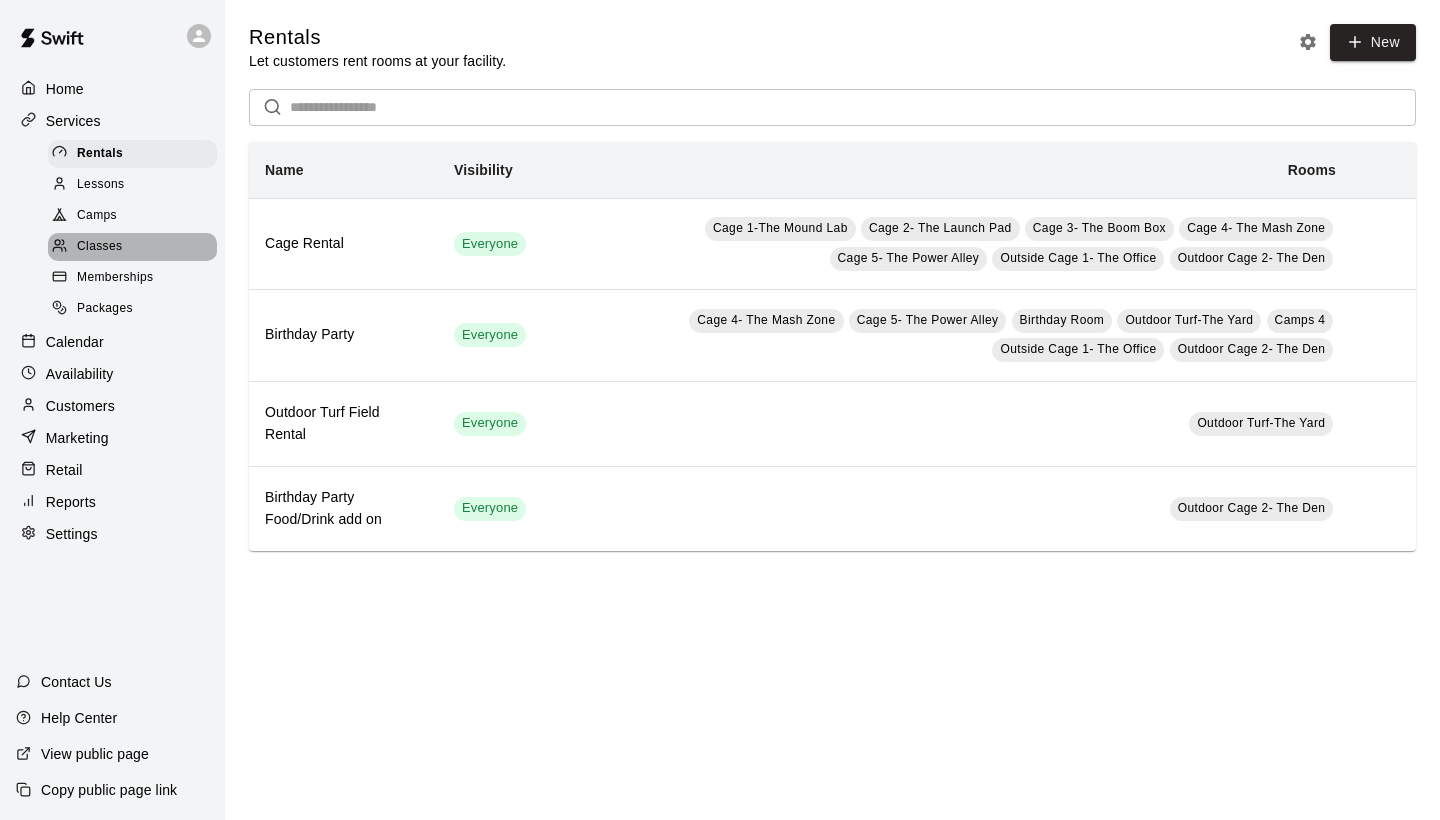 click on "Classes" at bounding box center (99, 247) 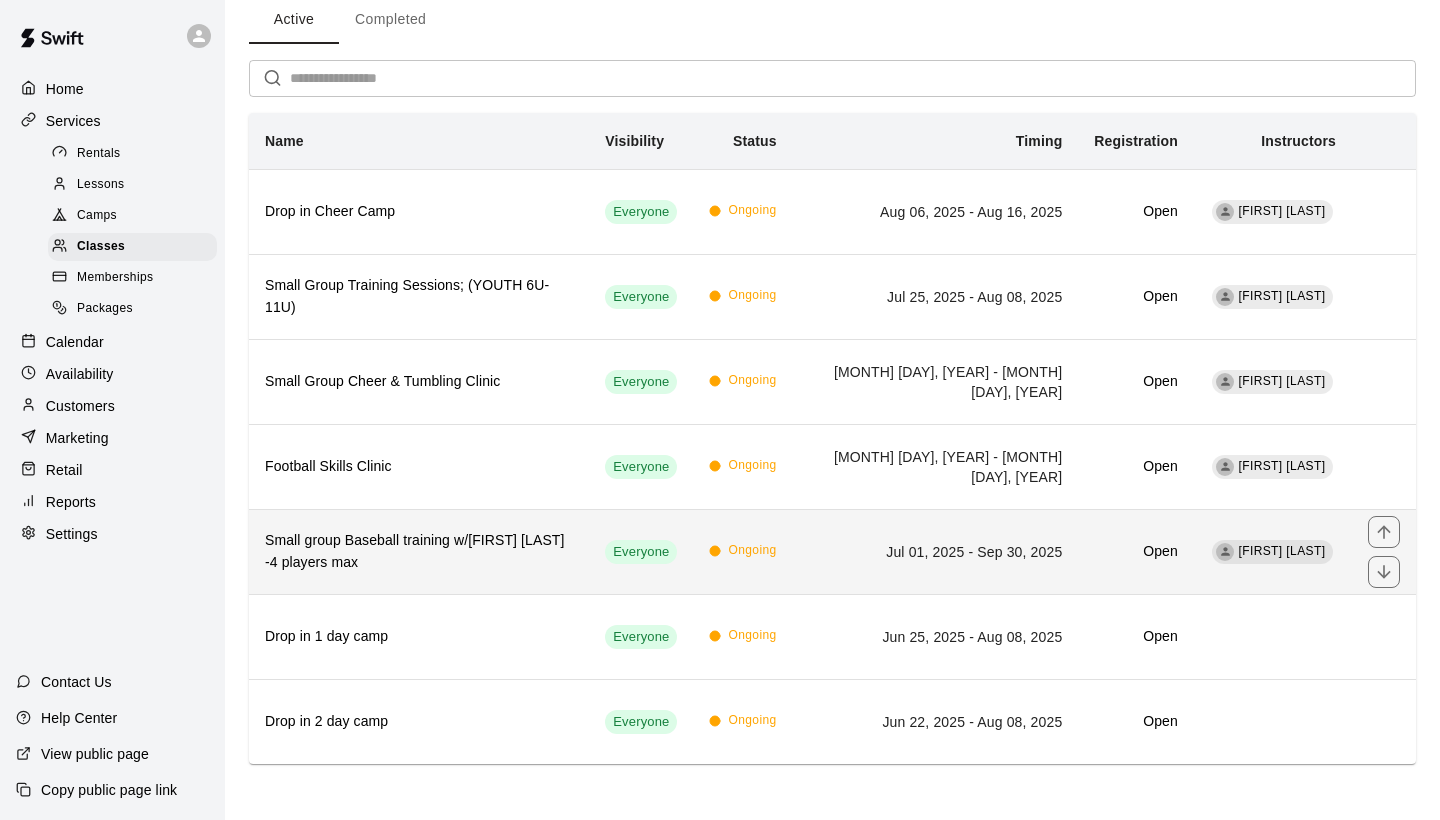 scroll, scrollTop: 90, scrollLeft: 0, axis: vertical 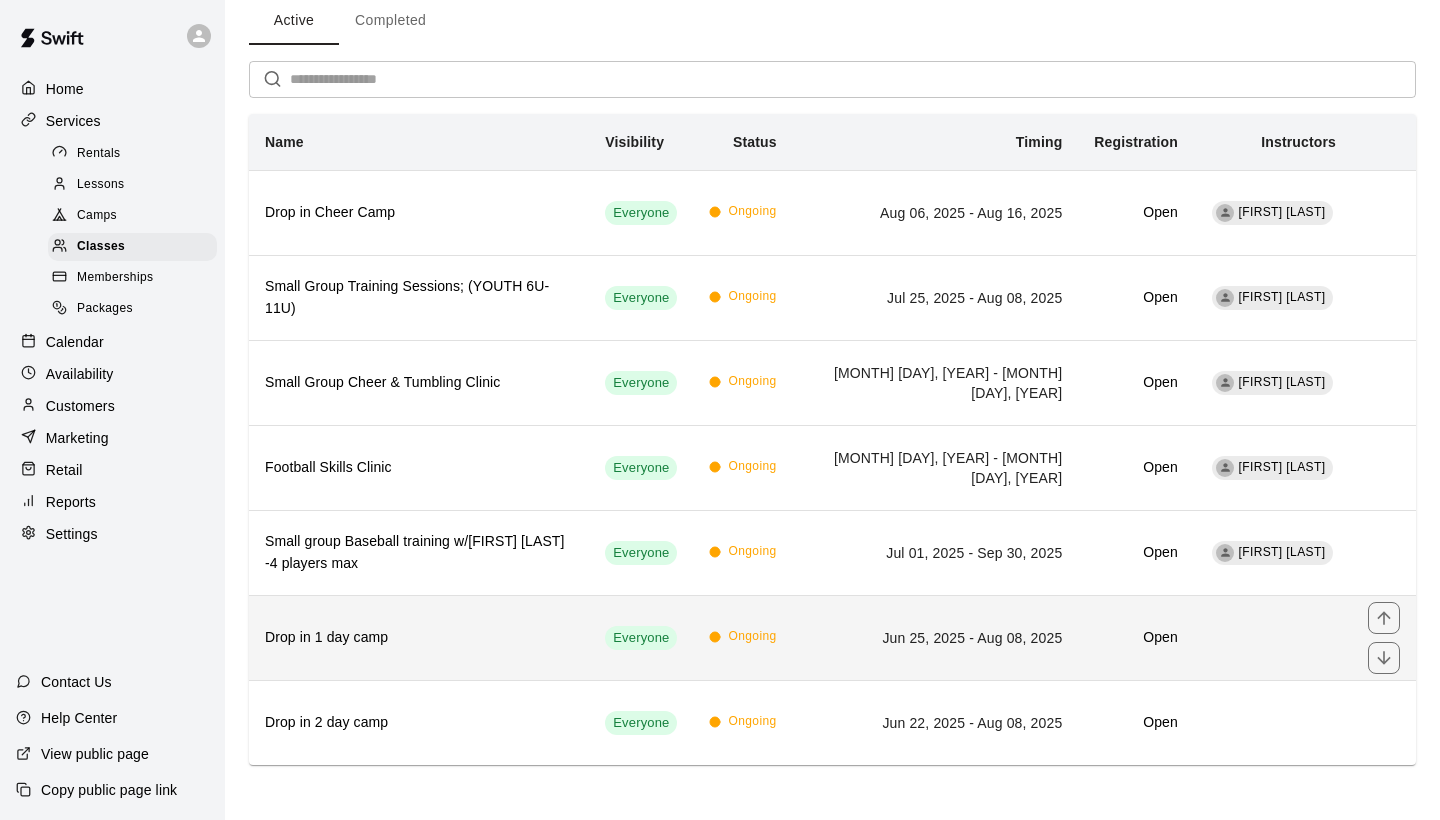 click on "Drop in 1 day camp" at bounding box center [419, 638] 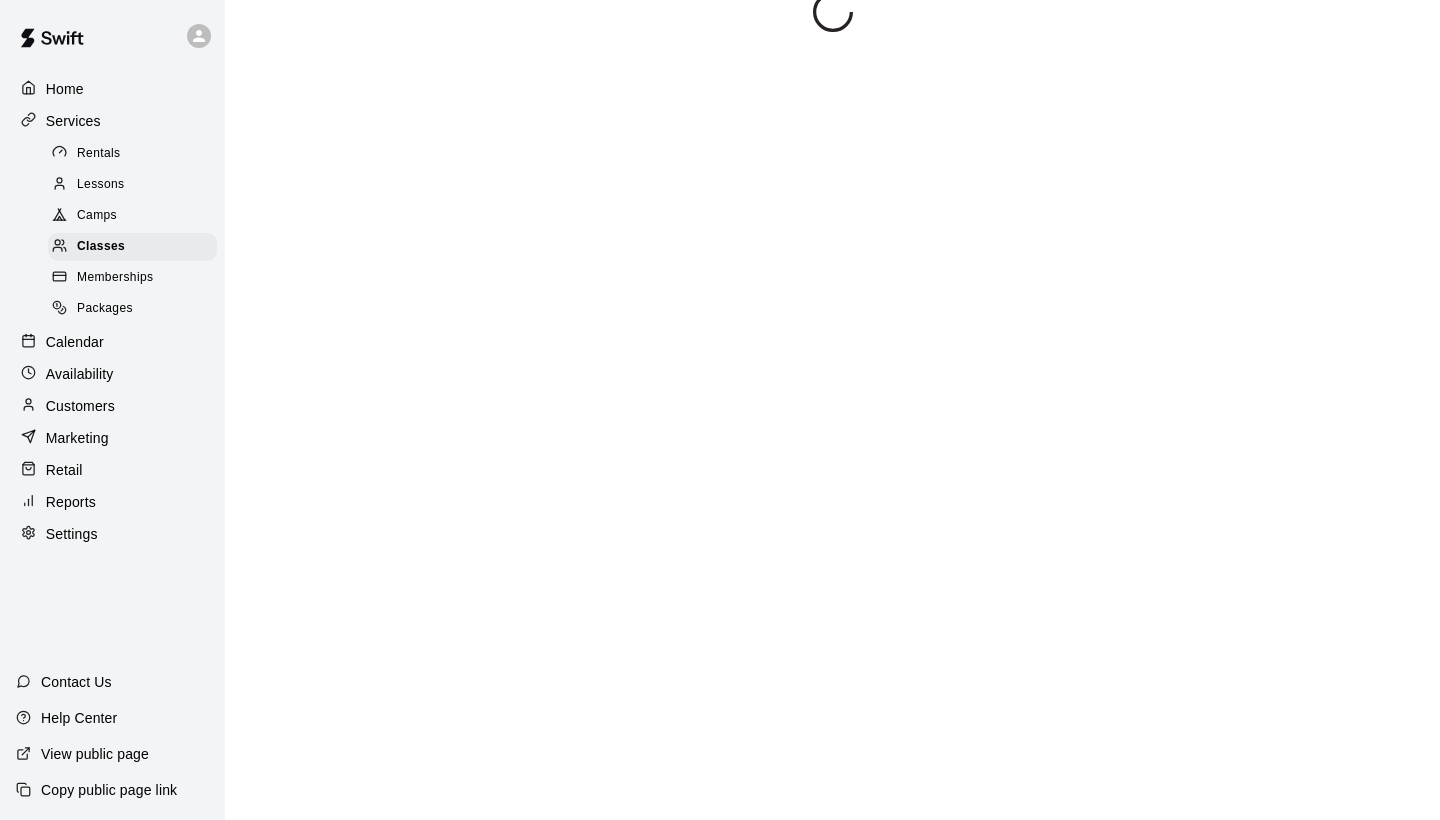 scroll, scrollTop: 0, scrollLeft: 0, axis: both 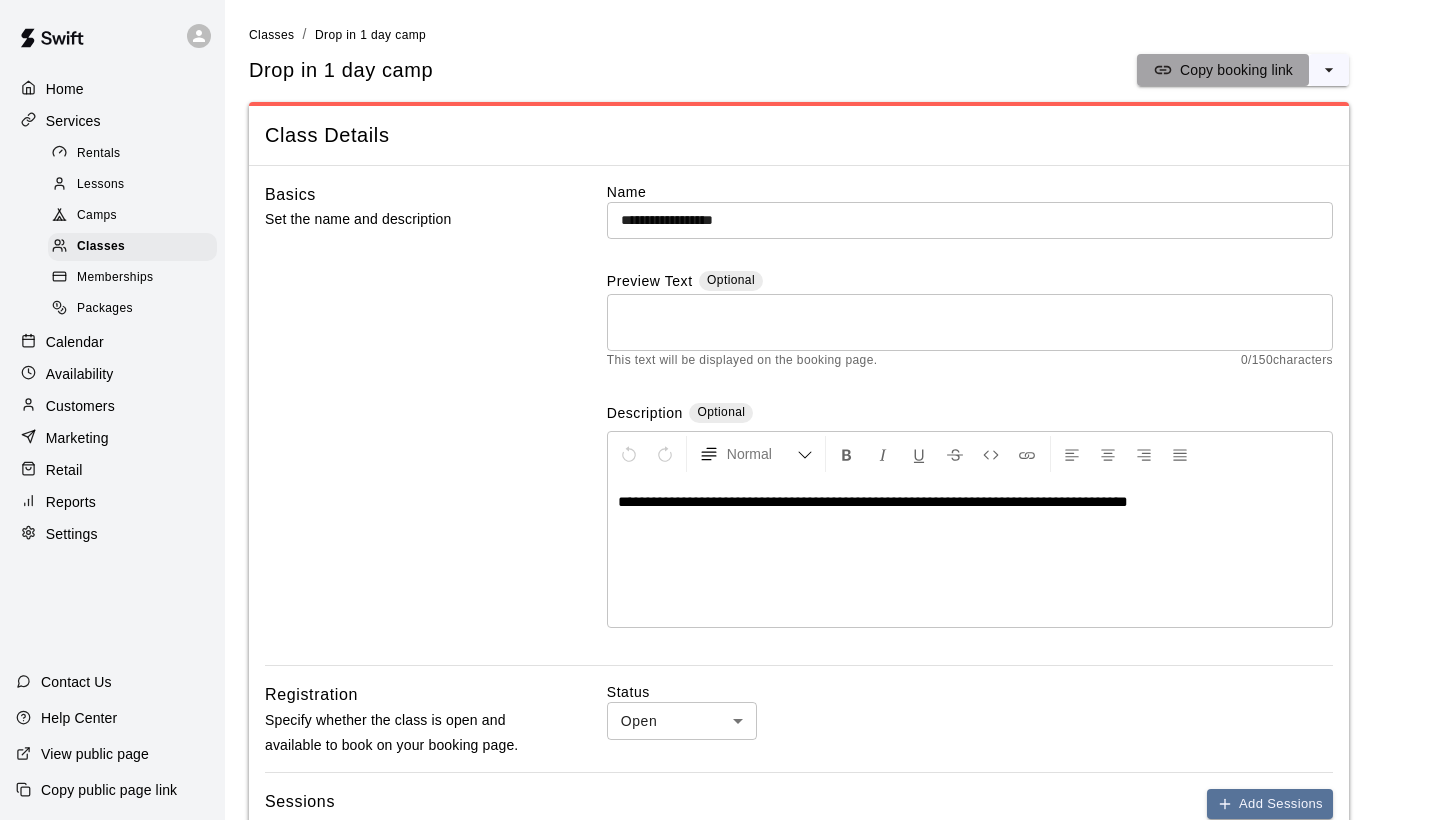 click on "Copy booking link" at bounding box center [1223, 70] 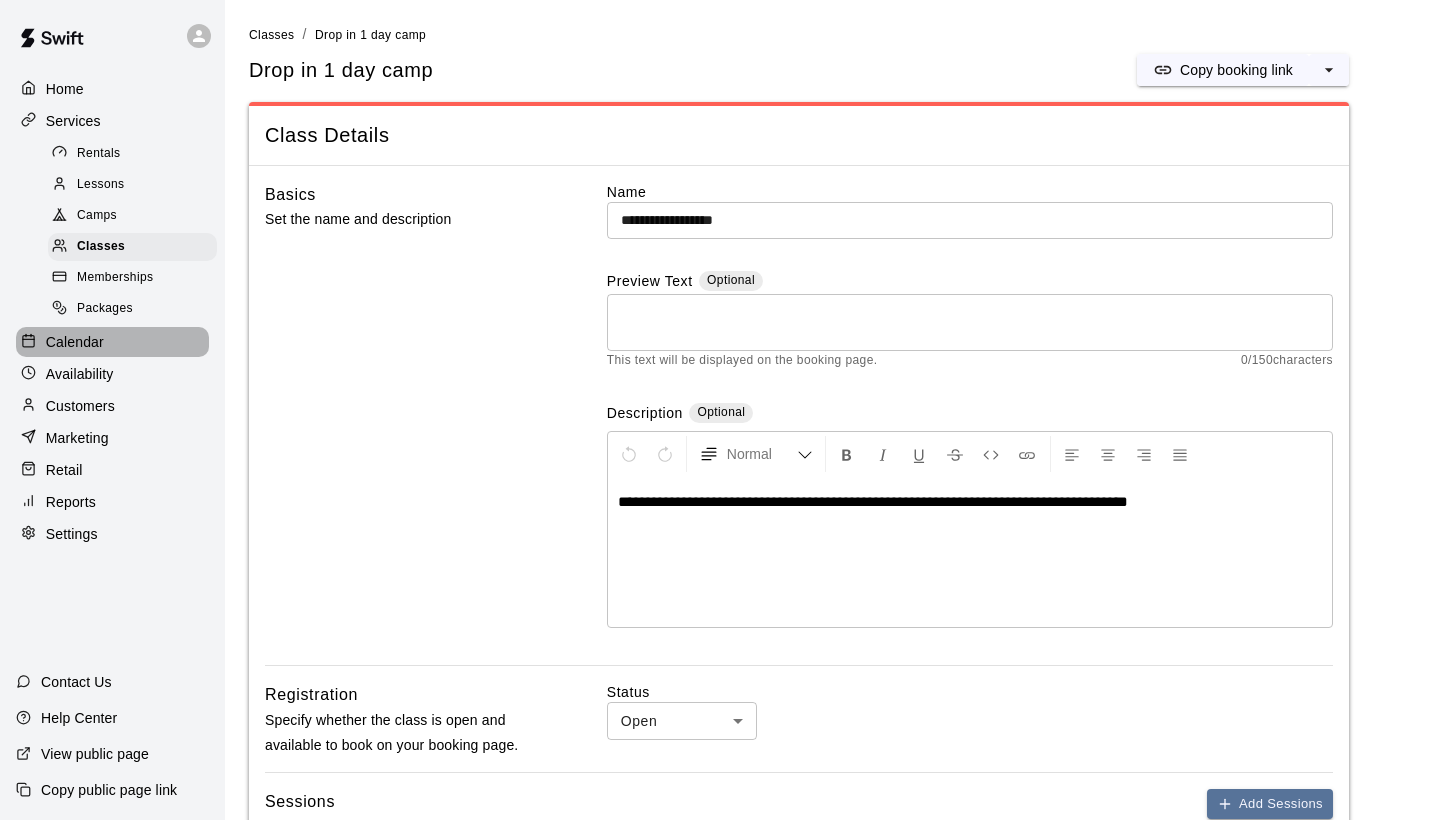 click on "Calendar" at bounding box center [75, 342] 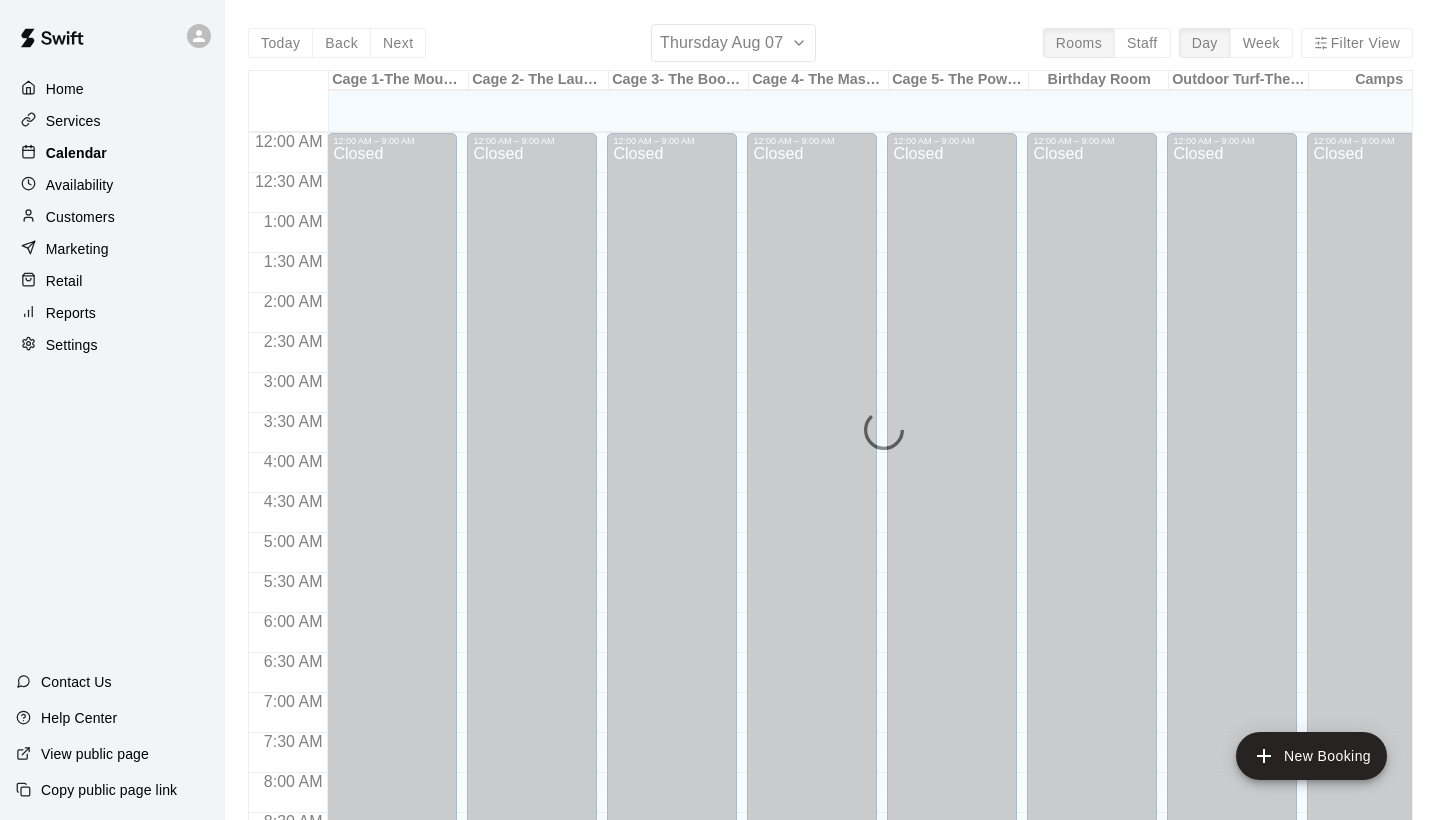 scroll, scrollTop: 1151, scrollLeft: 0, axis: vertical 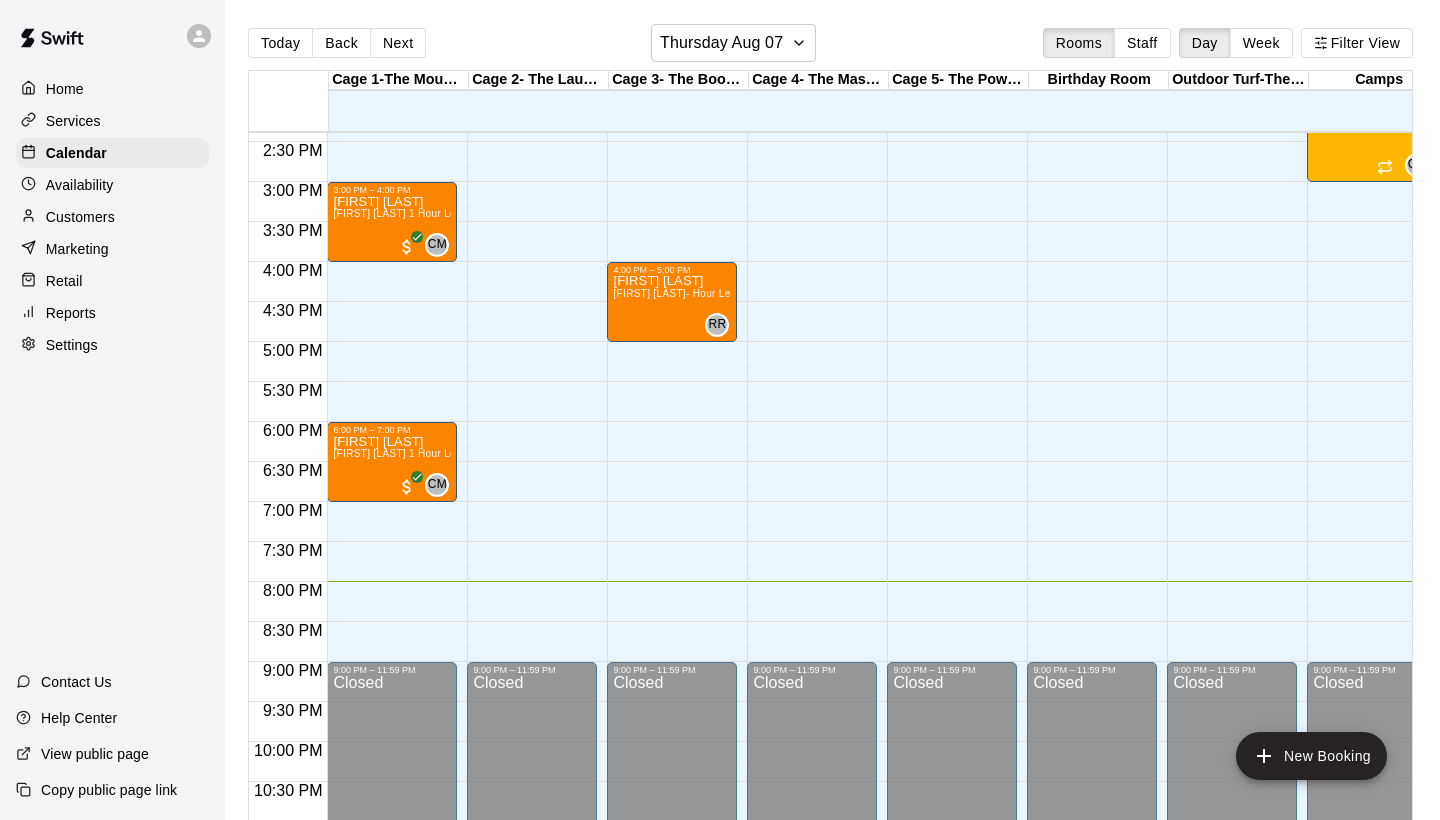 click on "Reports" at bounding box center [71, 313] 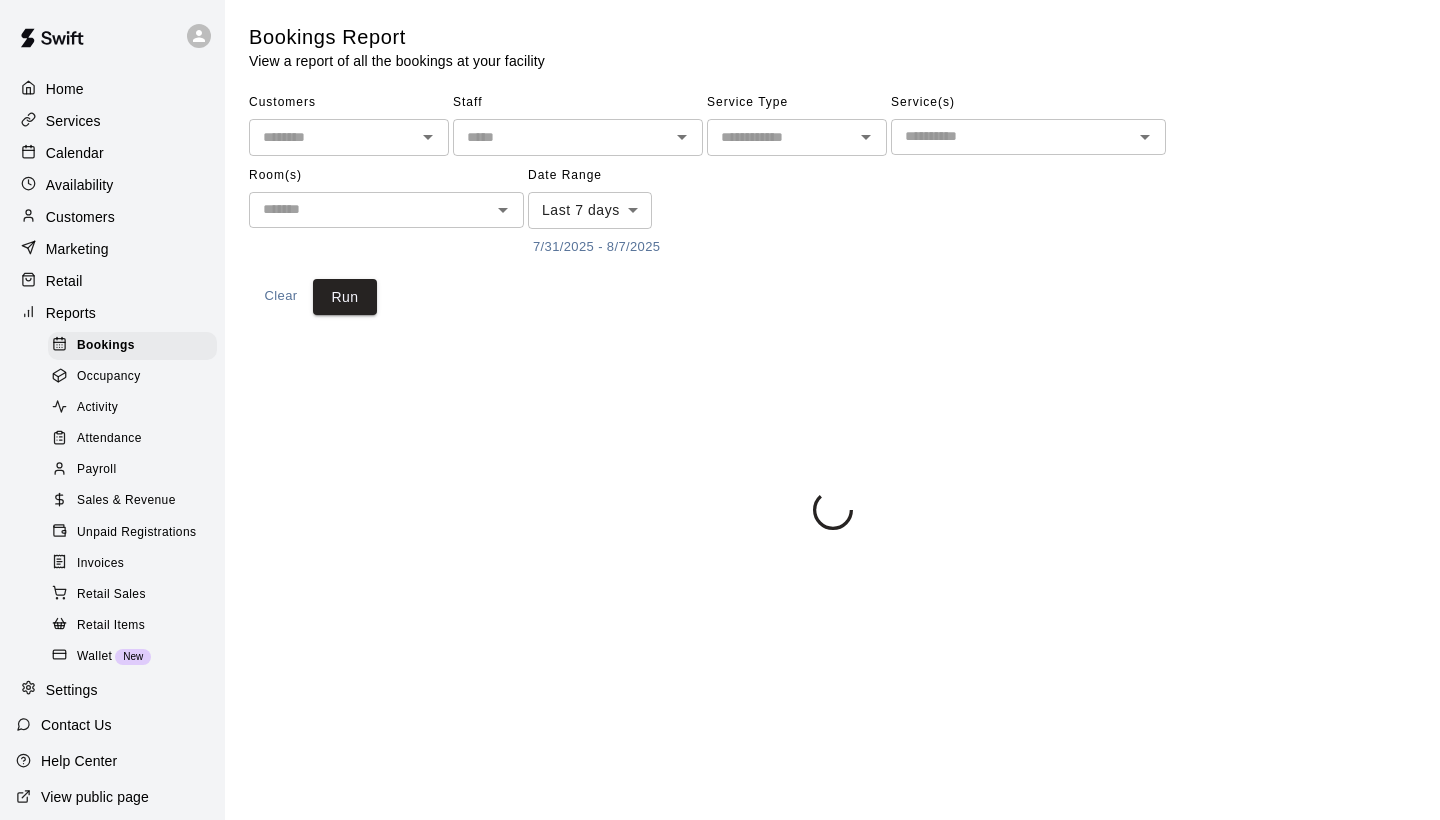 click on "Payroll" at bounding box center (96, 470) 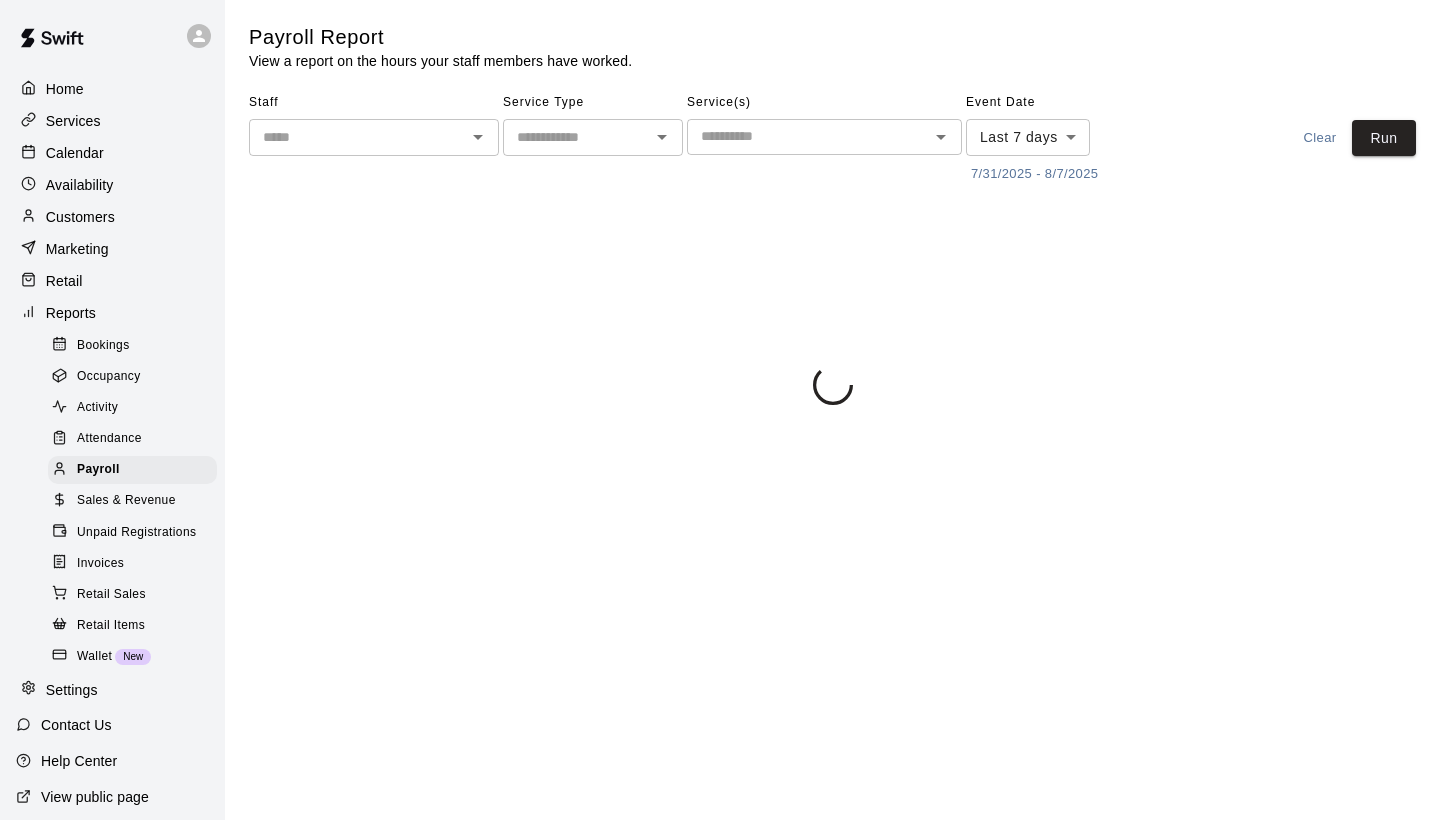 click 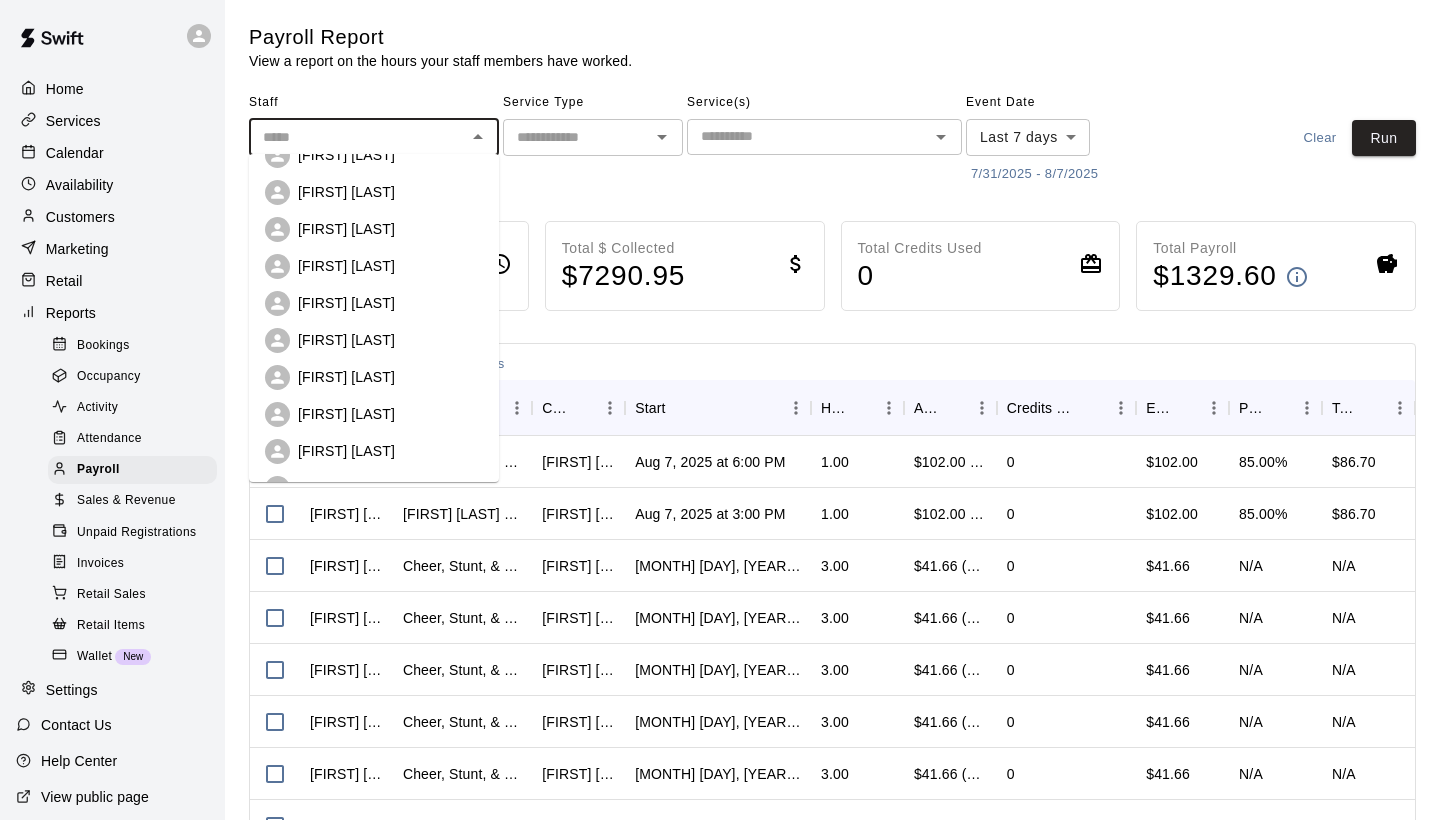 scroll, scrollTop: 143, scrollLeft: 0, axis: vertical 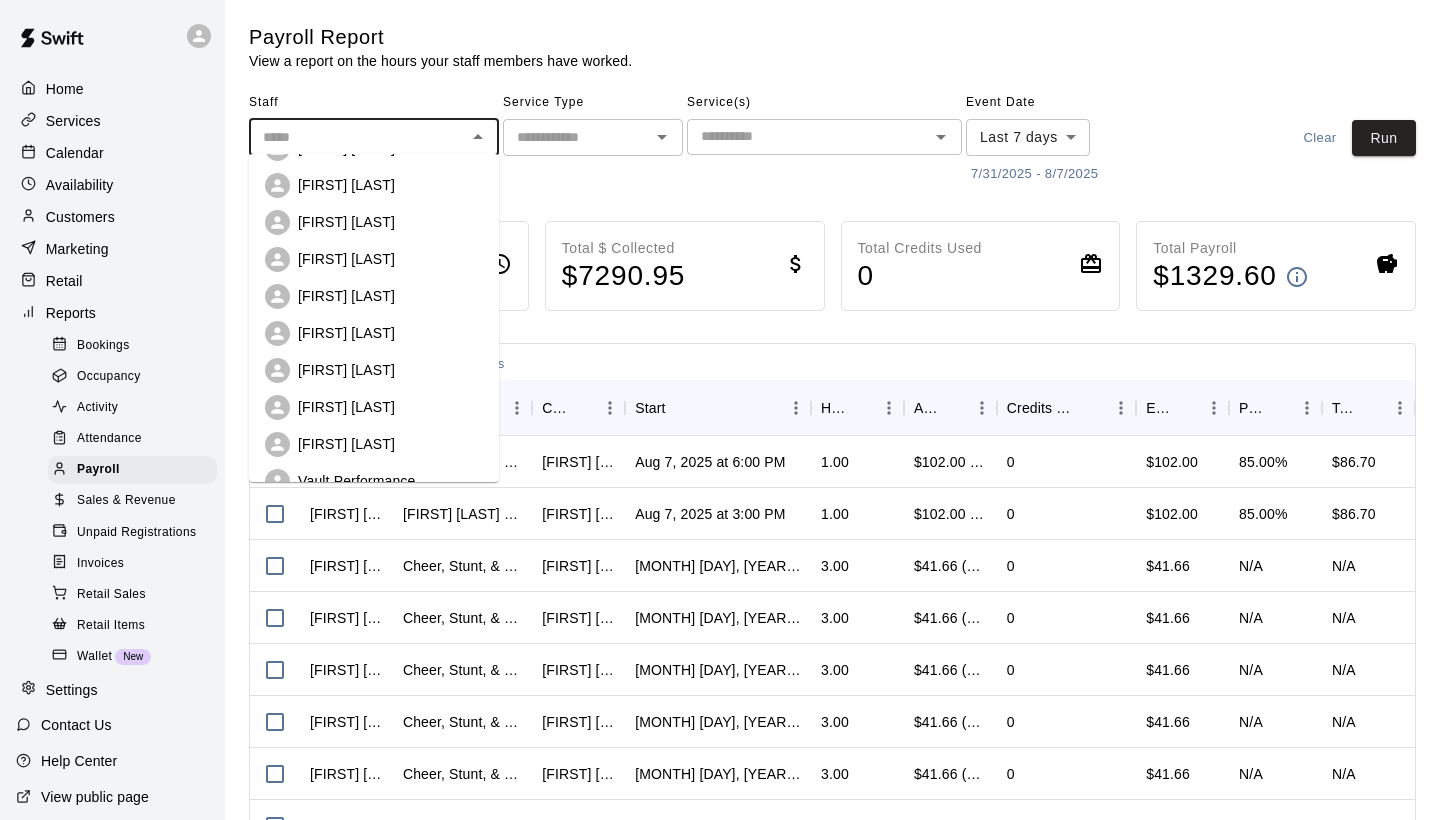 click on "[FIRST] [LAST]" at bounding box center (346, 407) 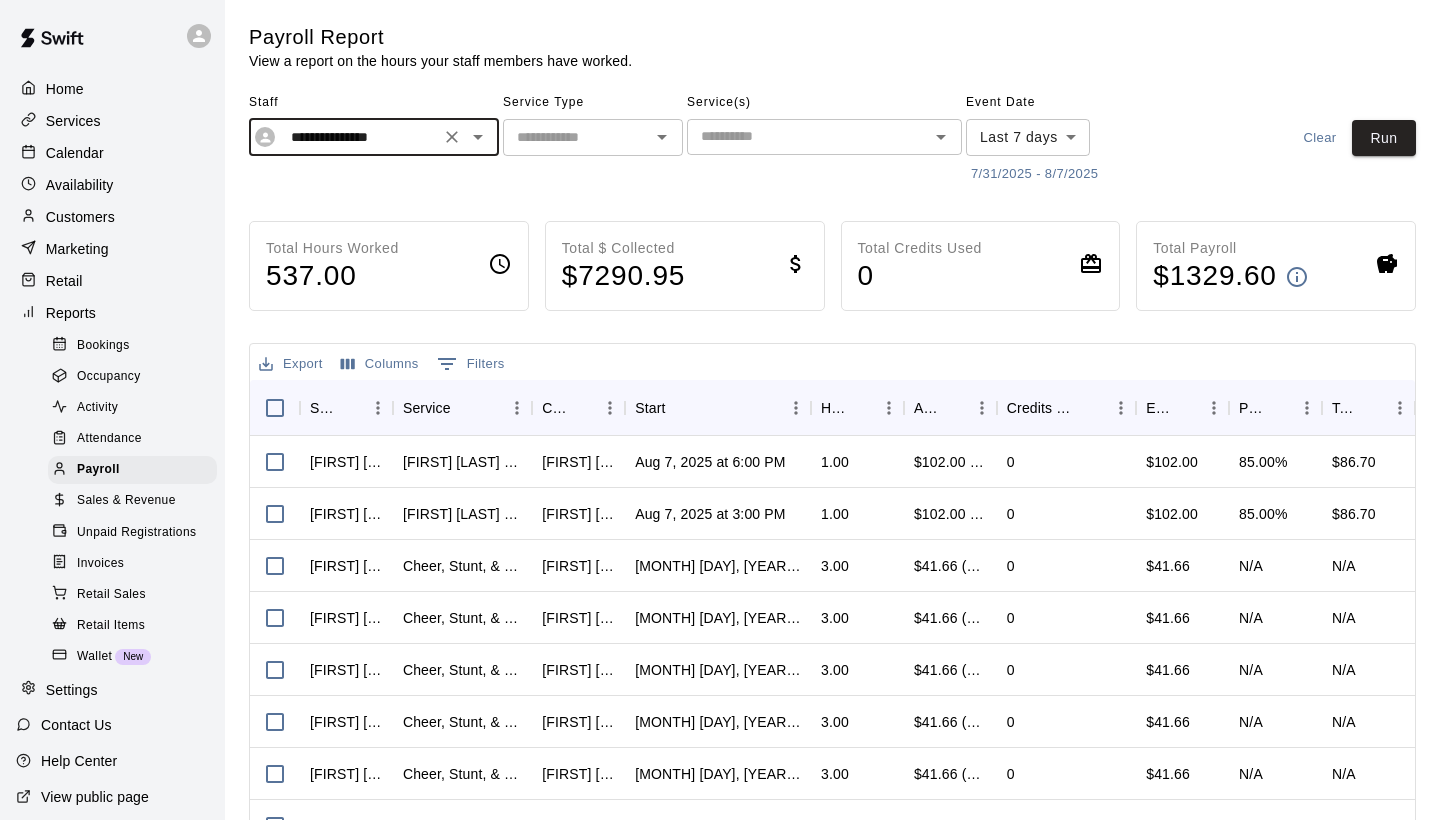 click 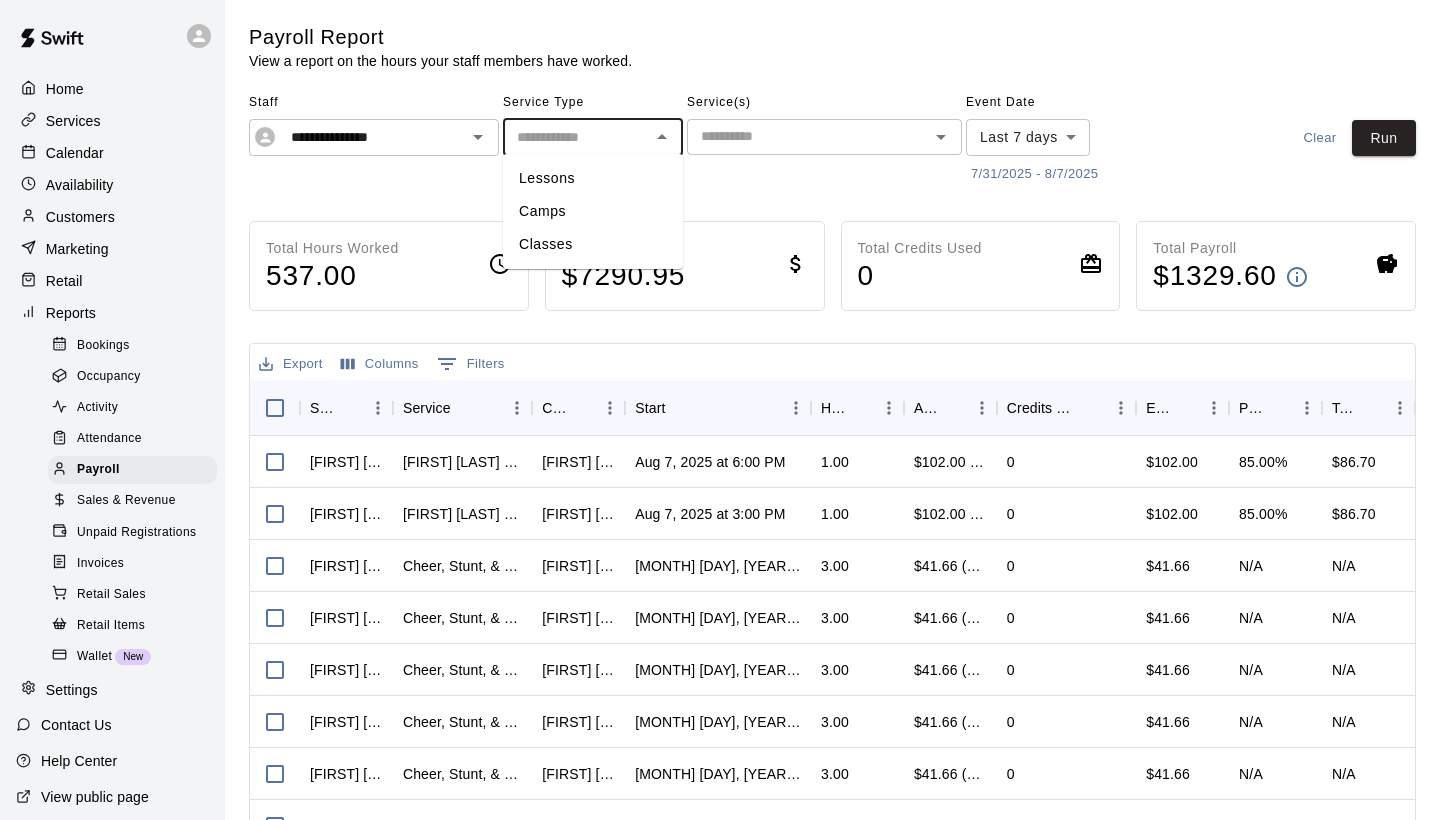 click on "Lessons" at bounding box center [593, 178] 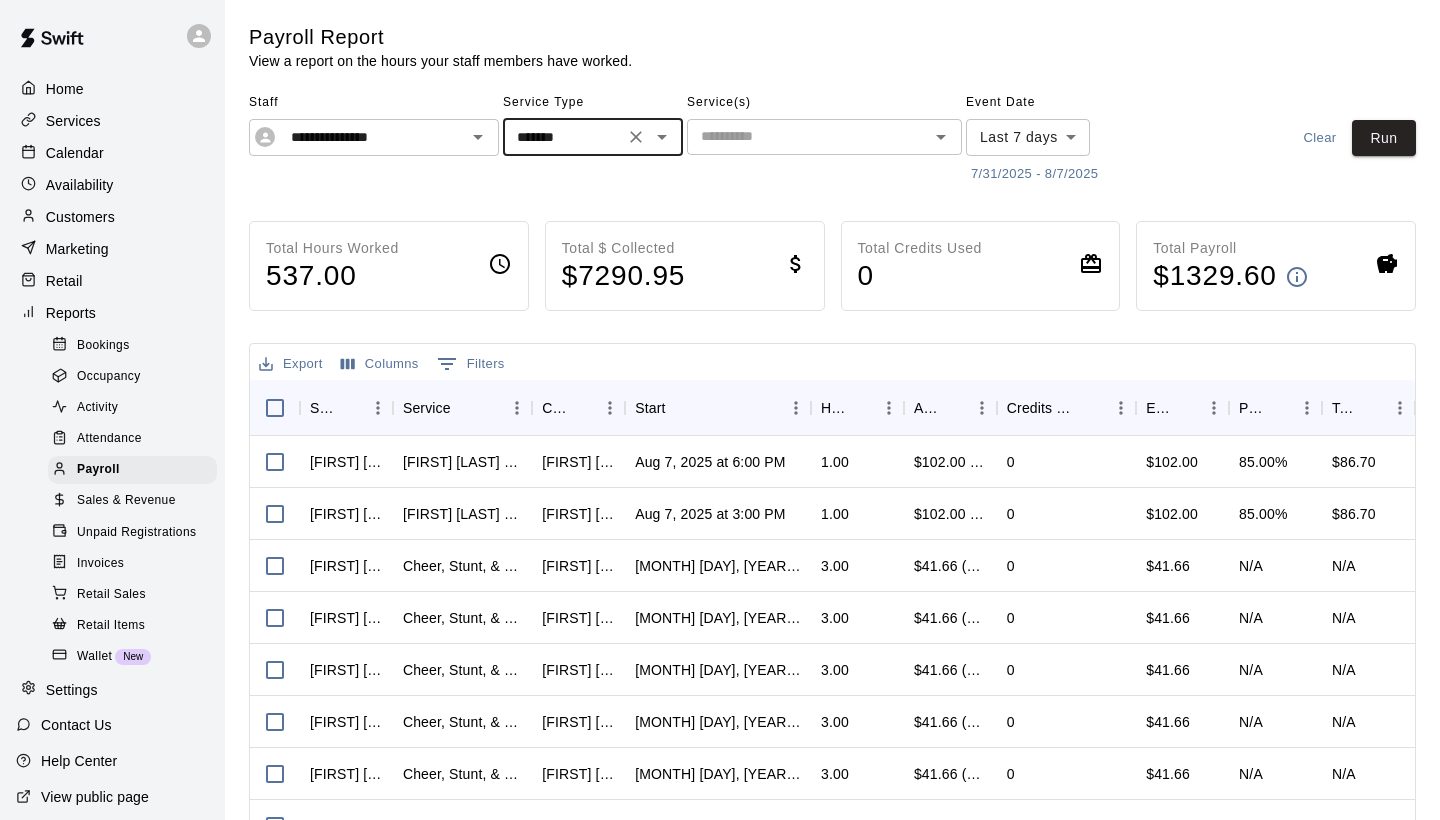 click 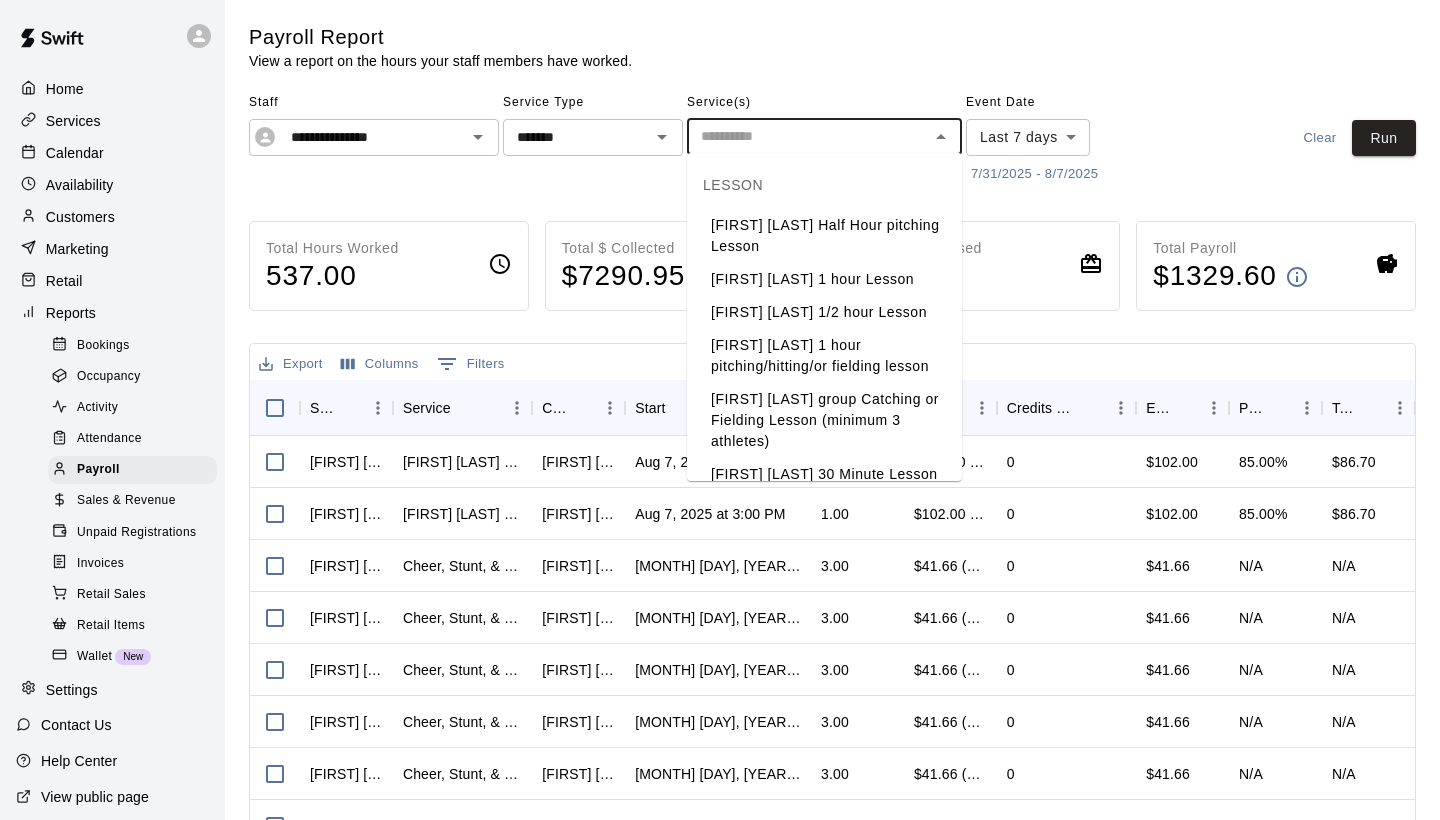 click on "**********" at bounding box center (720, 525) 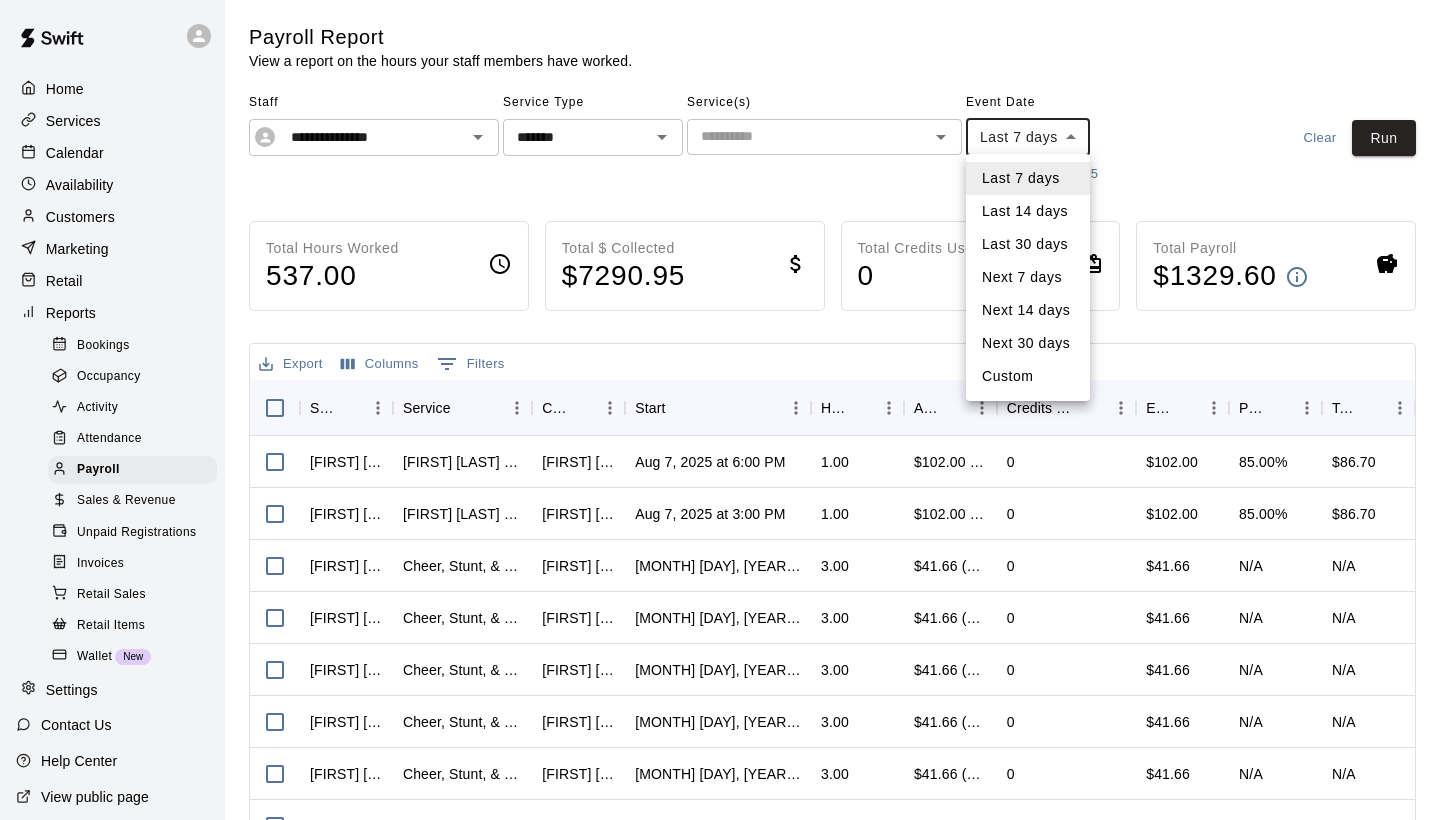 click on "Last 7 days" at bounding box center [1028, 178] 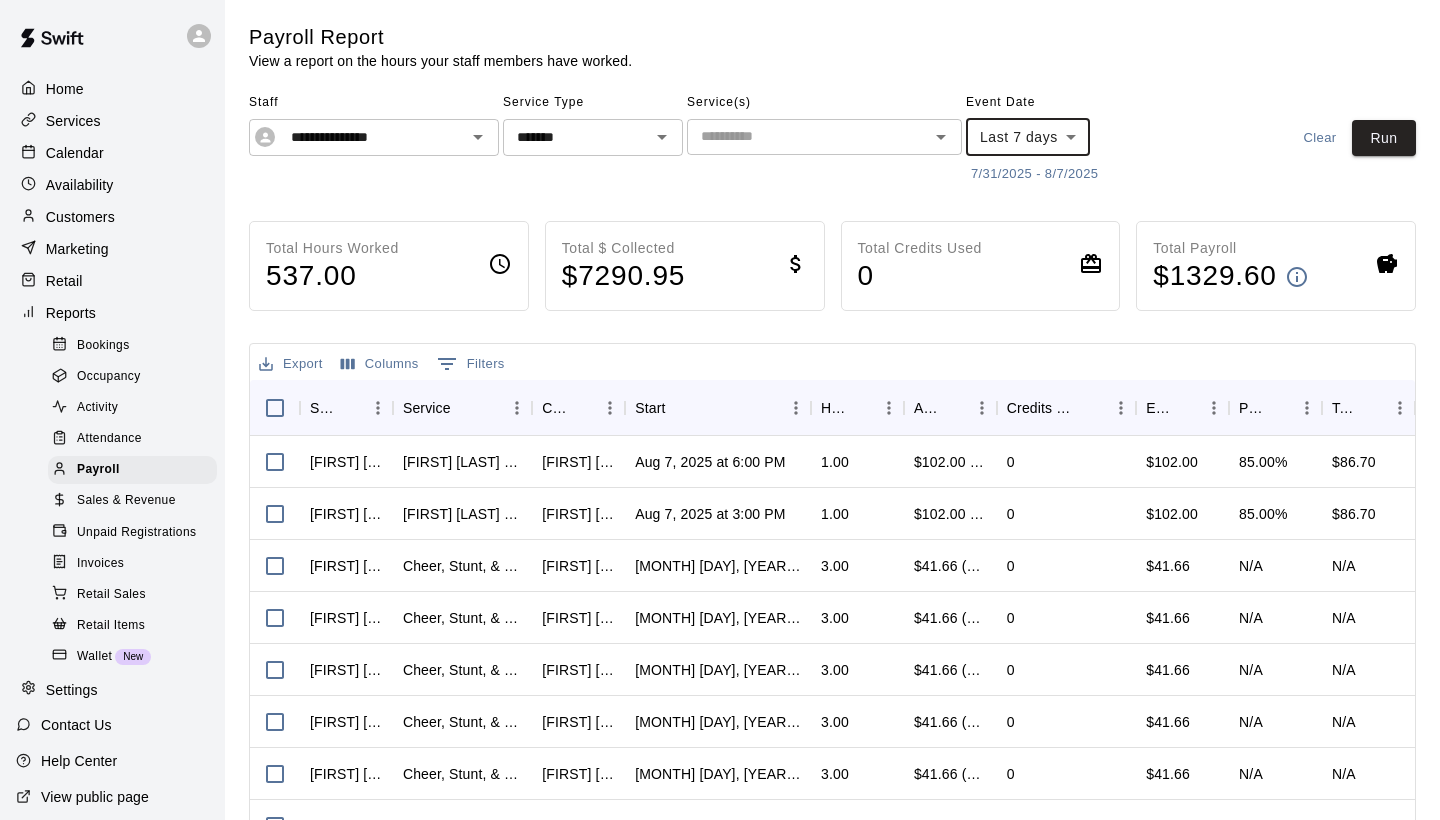 click on "Services" at bounding box center [73, 121] 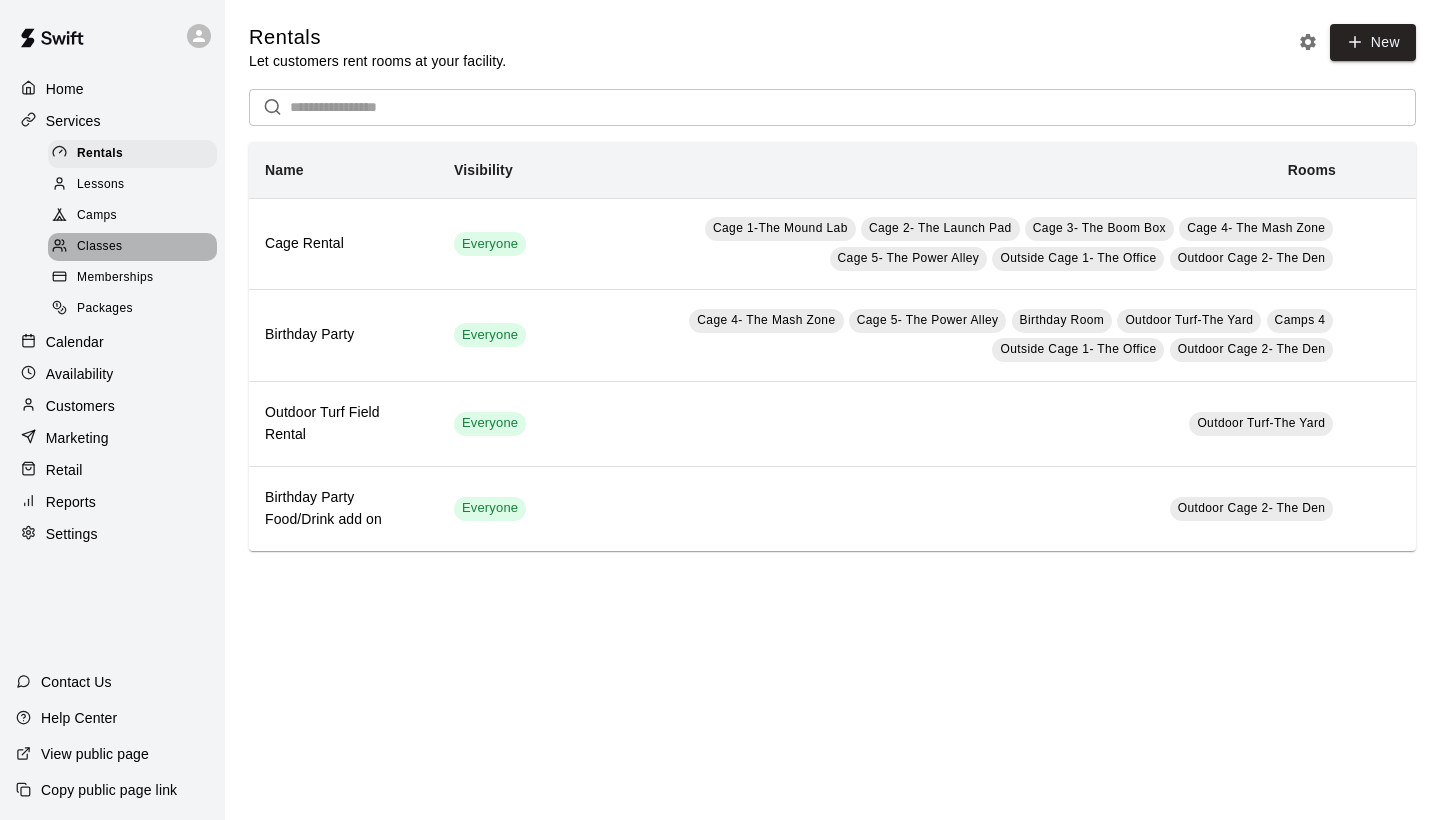 click on "Classes" at bounding box center [99, 247] 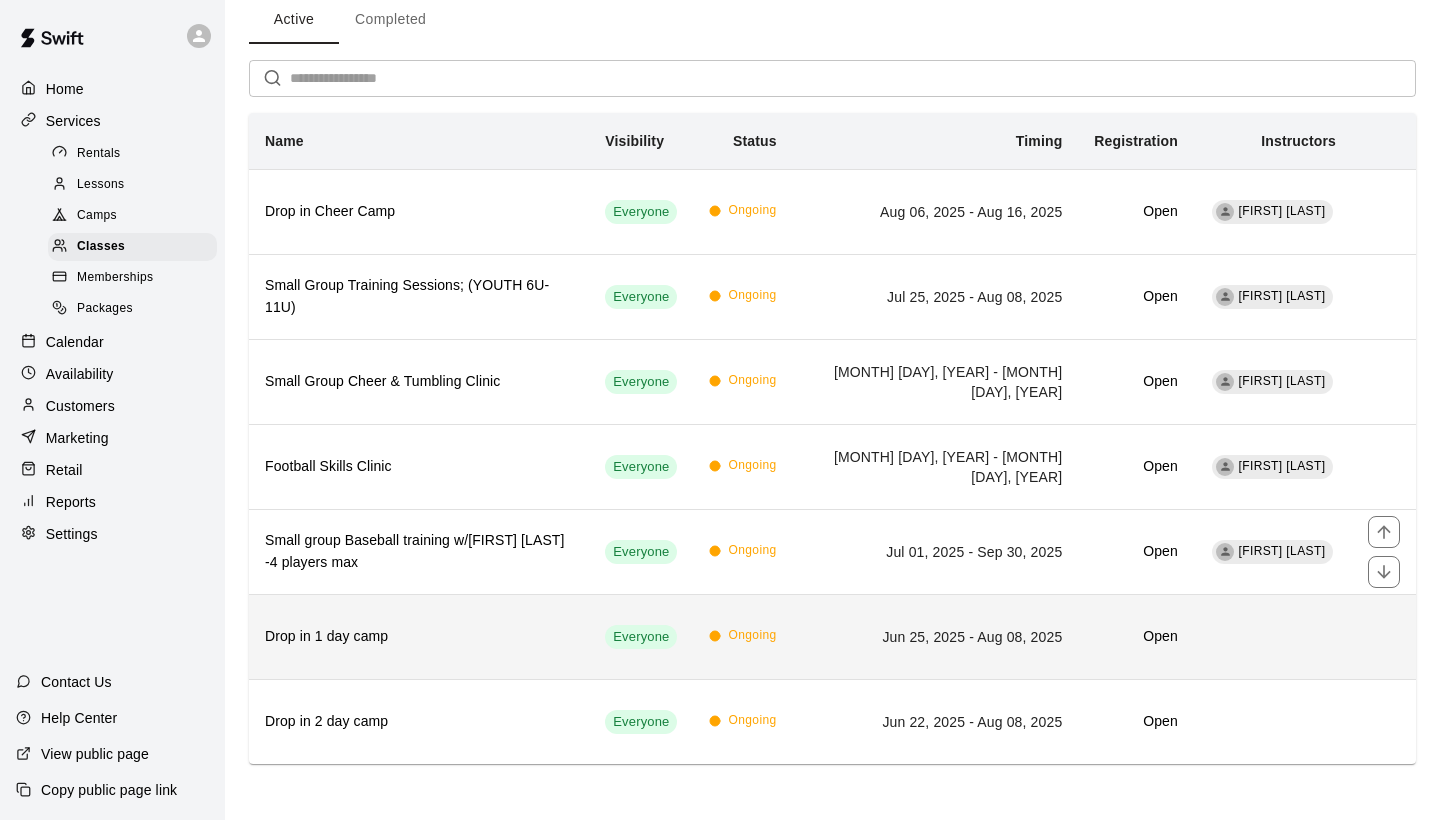 scroll, scrollTop: 90, scrollLeft: 0, axis: vertical 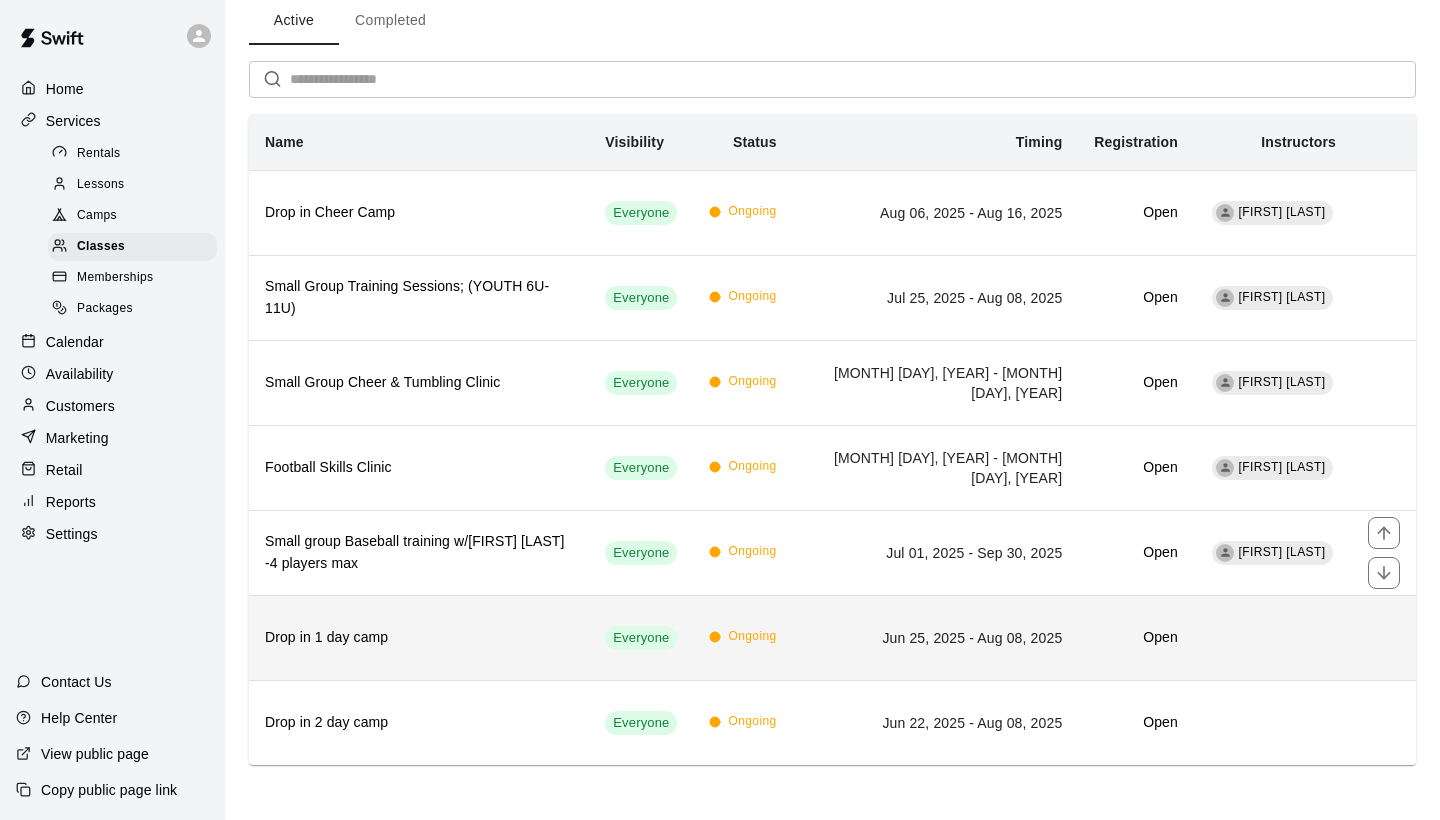 click on "Drop in 1 day camp" at bounding box center [419, 638] 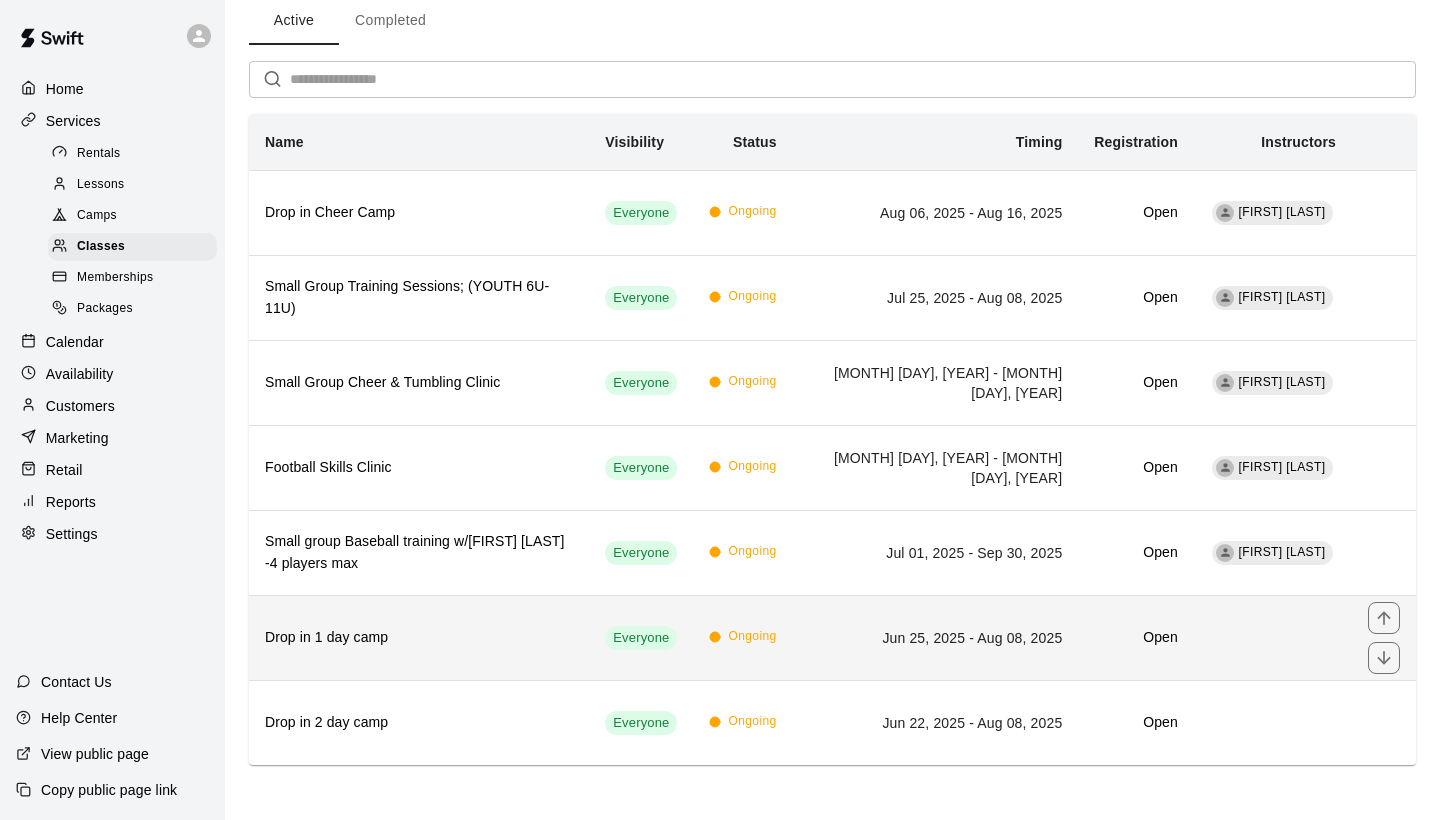 scroll, scrollTop: 0, scrollLeft: 0, axis: both 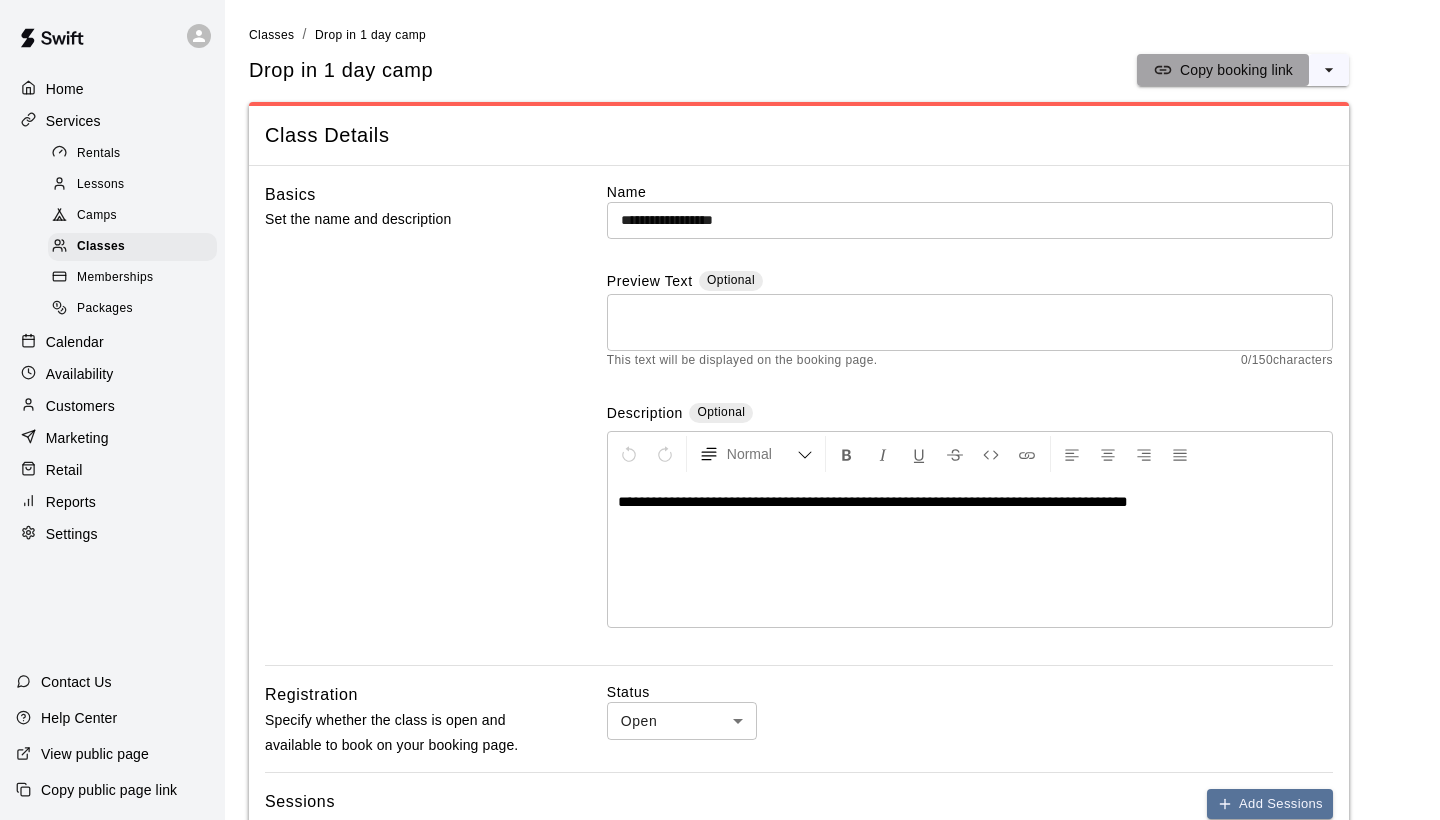 click on "Copy booking link" at bounding box center (1236, 70) 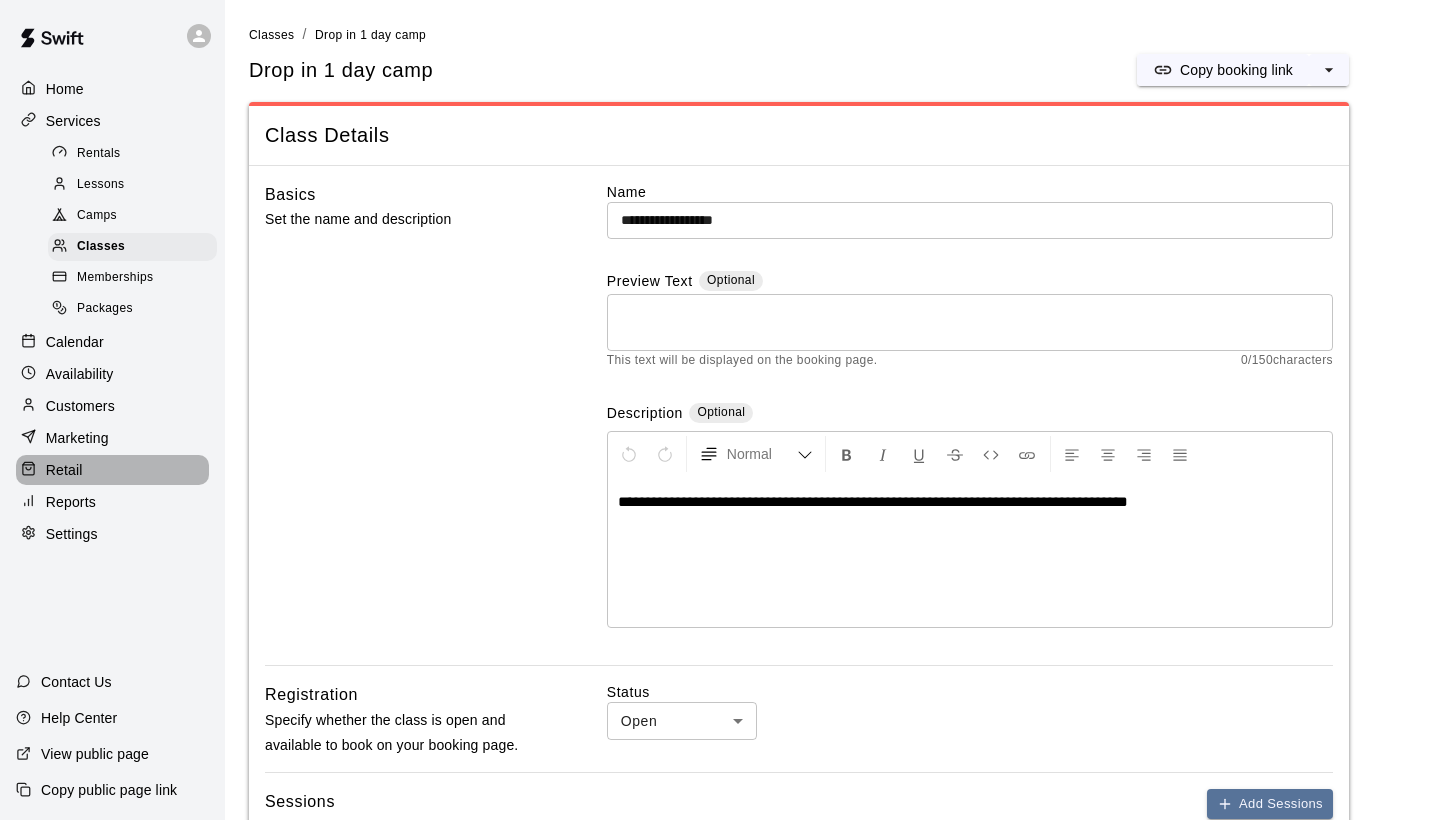 click on "Retail" at bounding box center [64, 470] 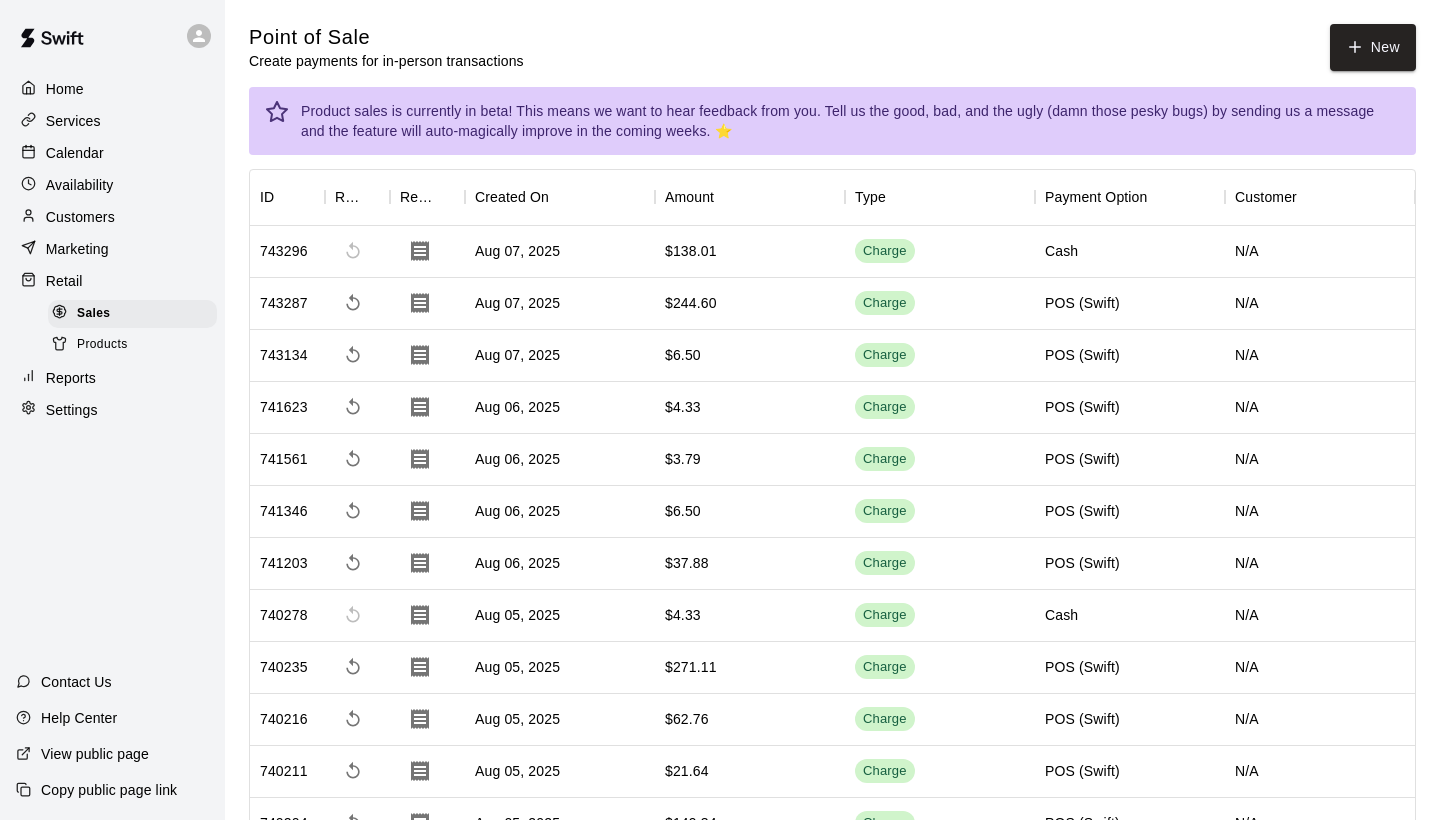 click on "Products" at bounding box center (102, 345) 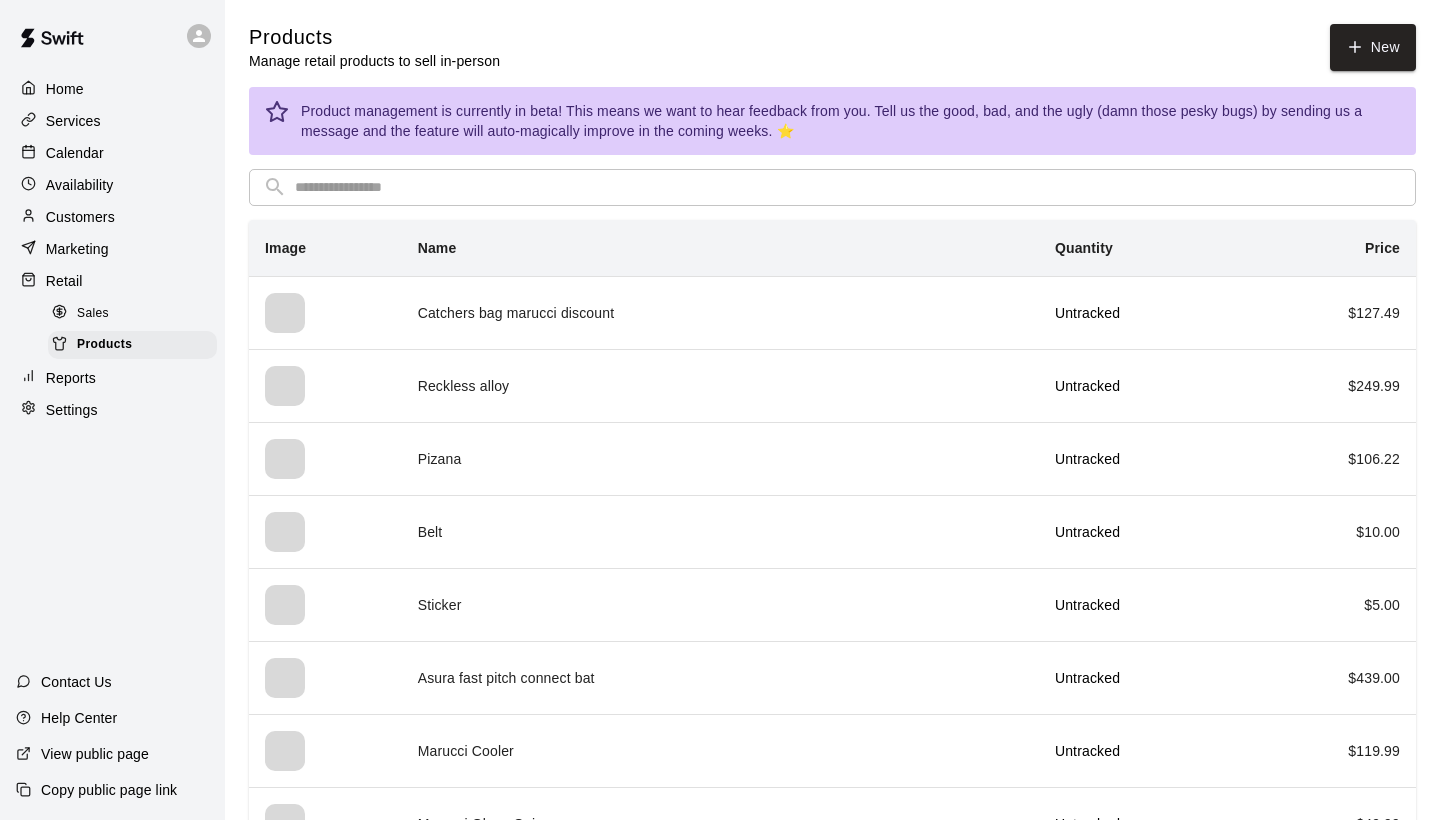 click on "Reports" at bounding box center (71, 378) 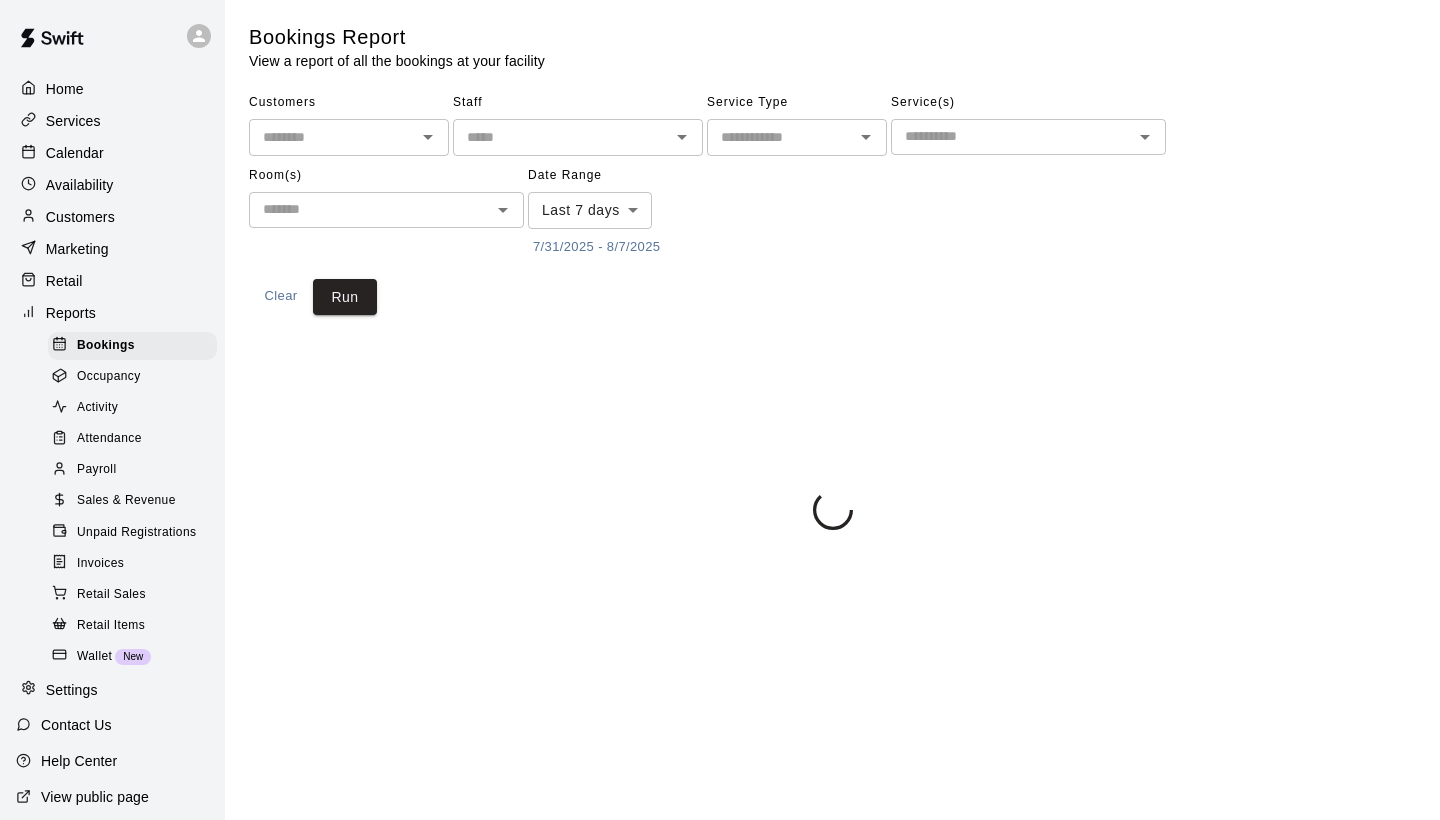 click on "Payroll" at bounding box center [96, 470] 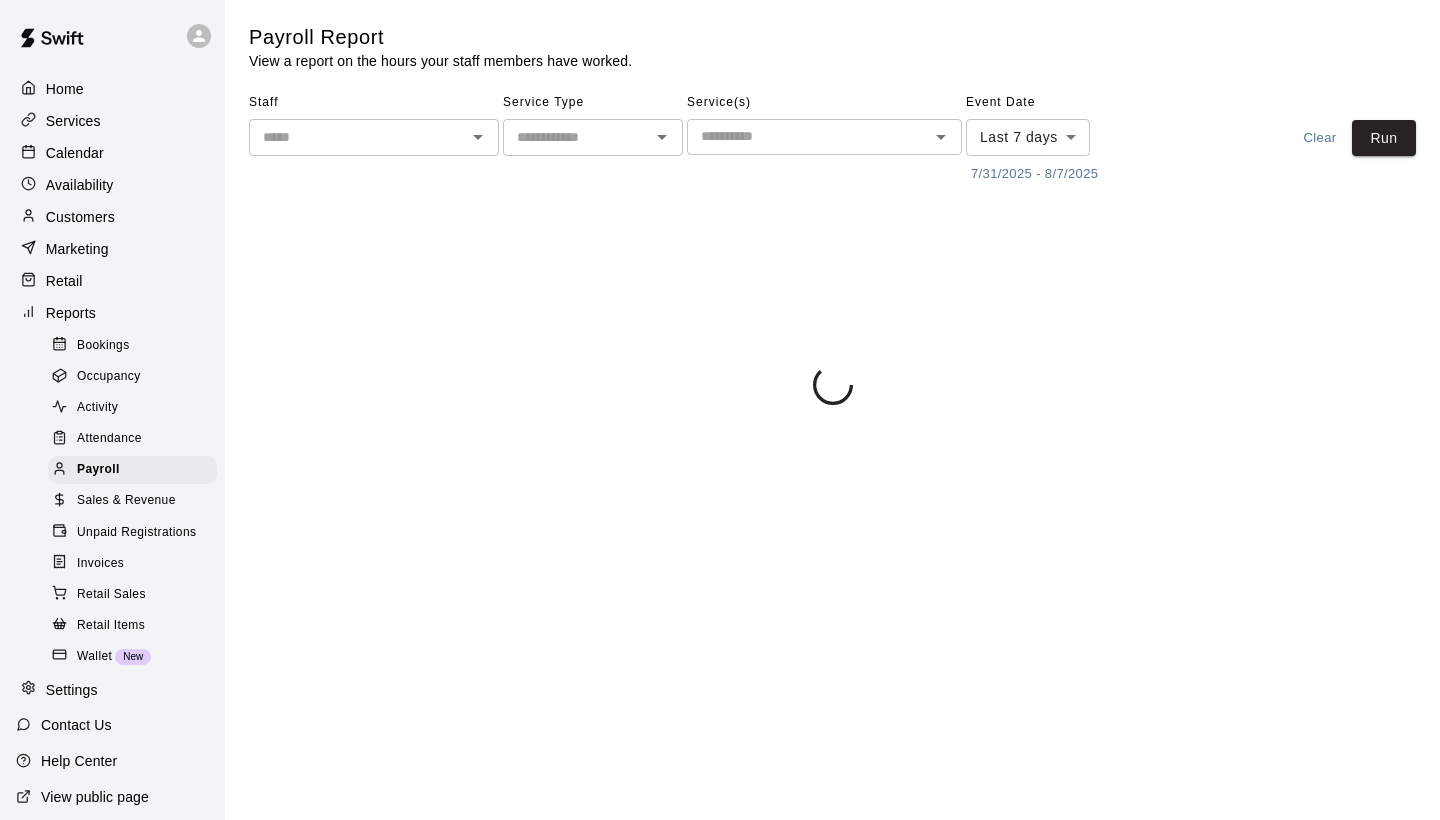 click 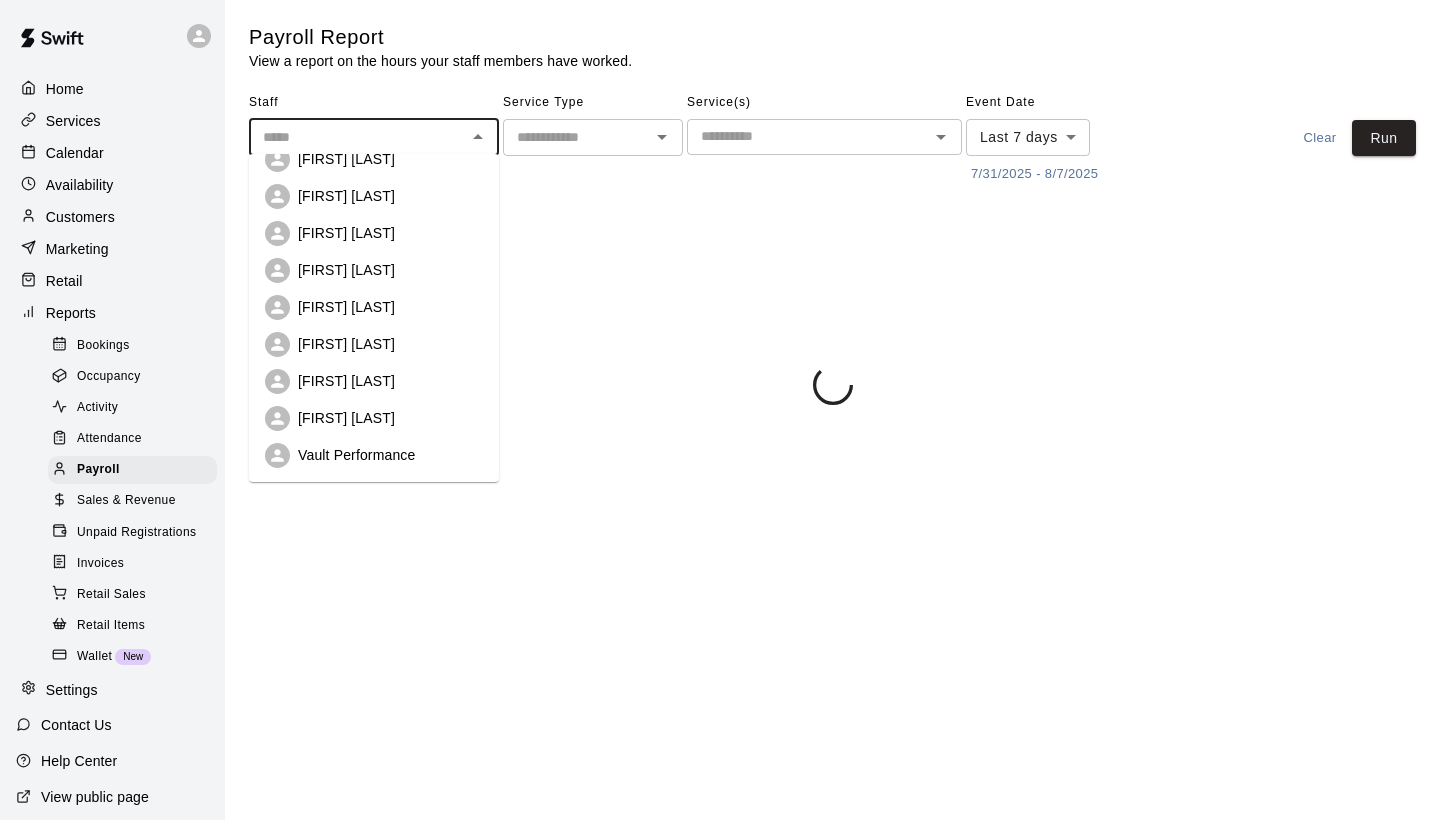 scroll, scrollTop: 169, scrollLeft: 0, axis: vertical 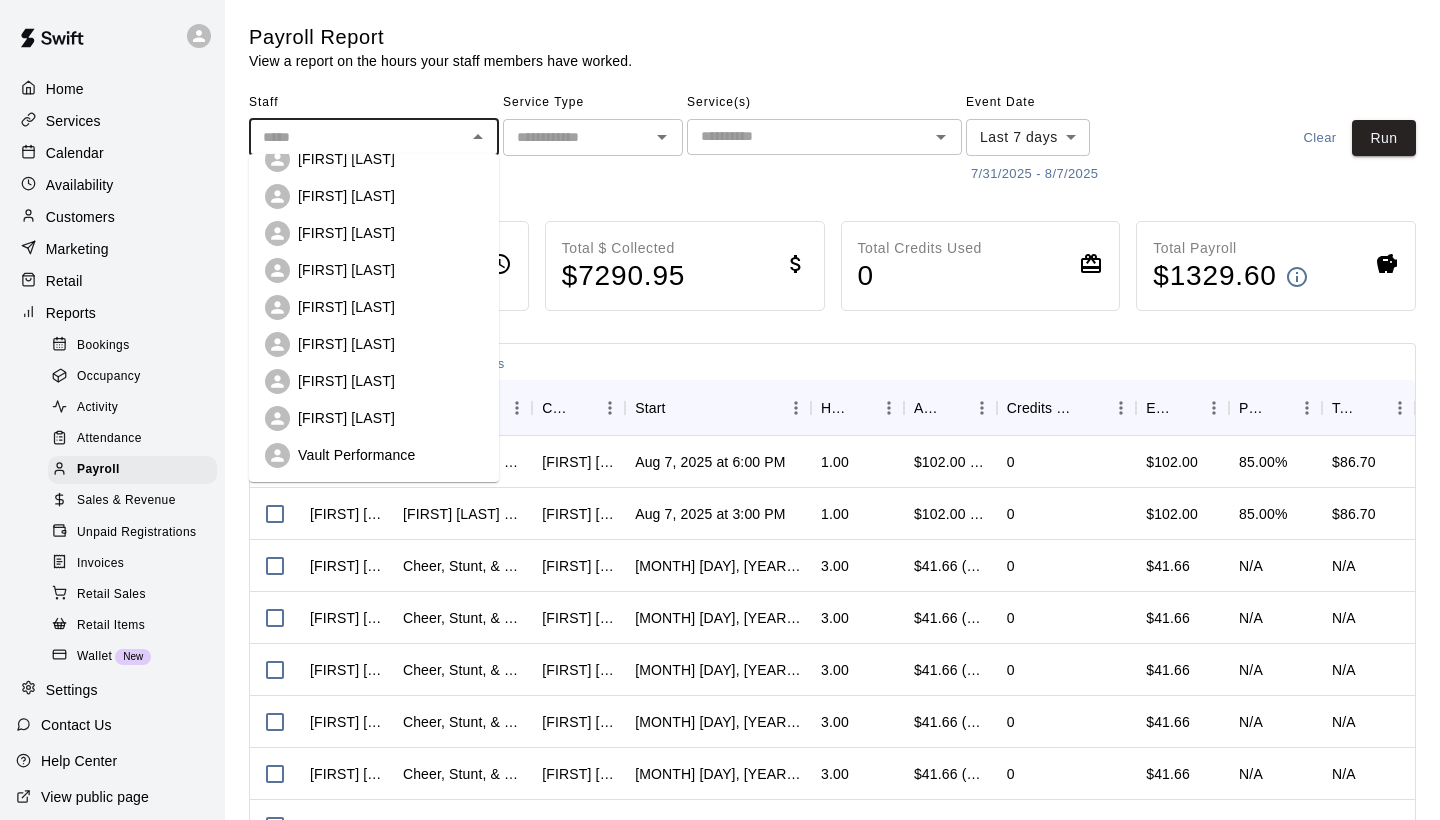 click on "[FIRST] [LAST]" at bounding box center (346, 381) 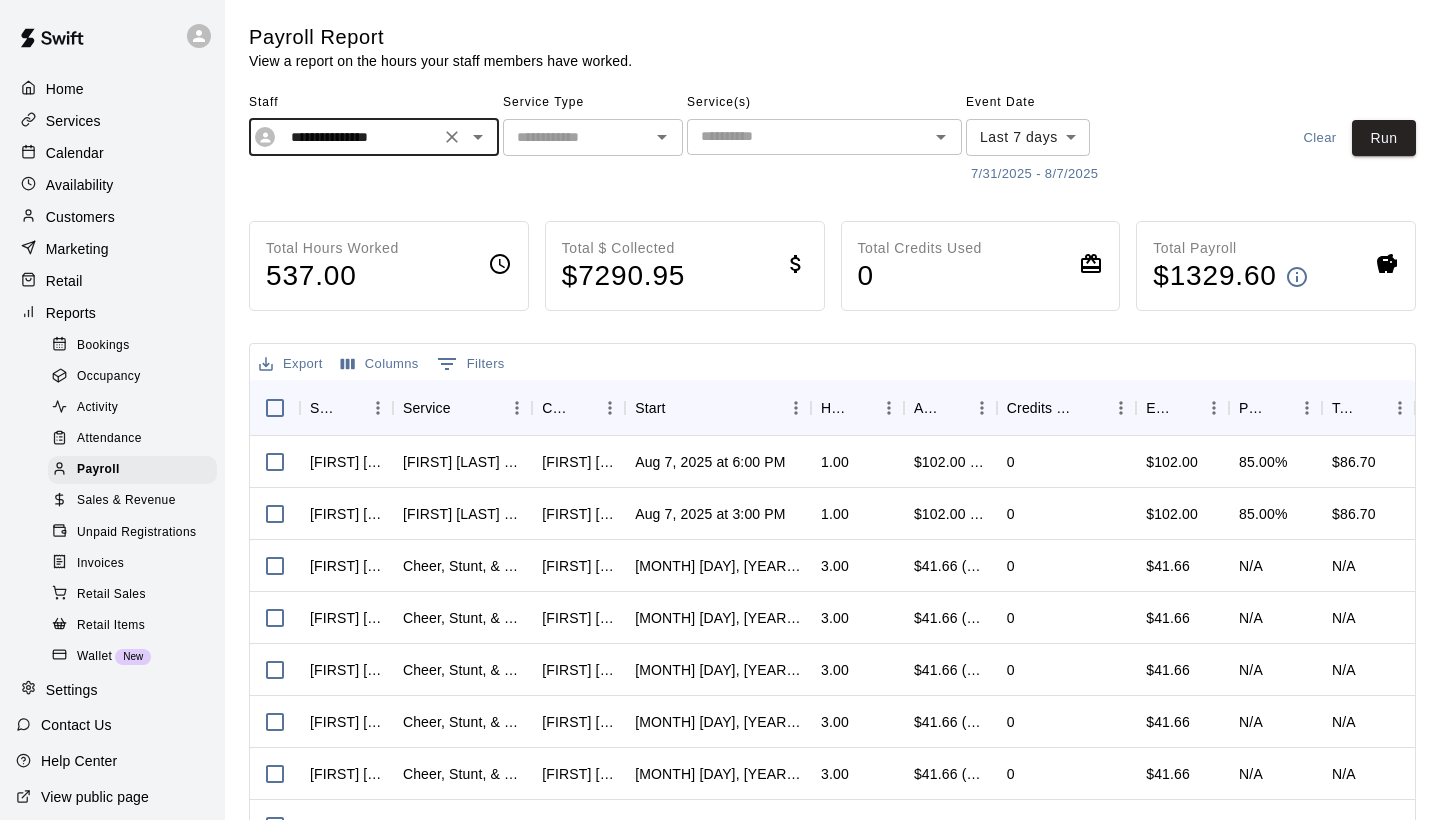 click on "​" at bounding box center (593, 137) 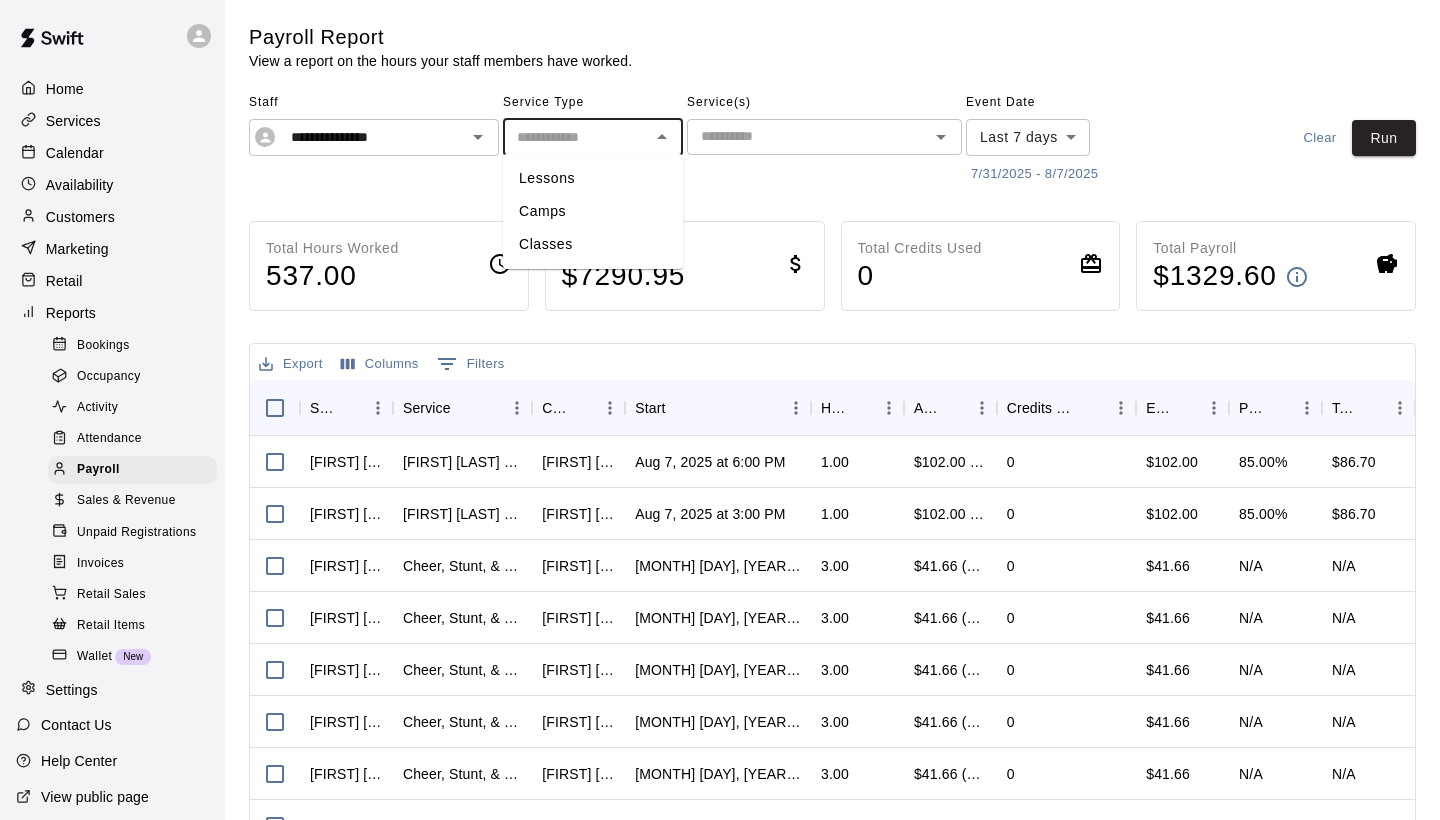 click on "Lessons" at bounding box center (593, 178) 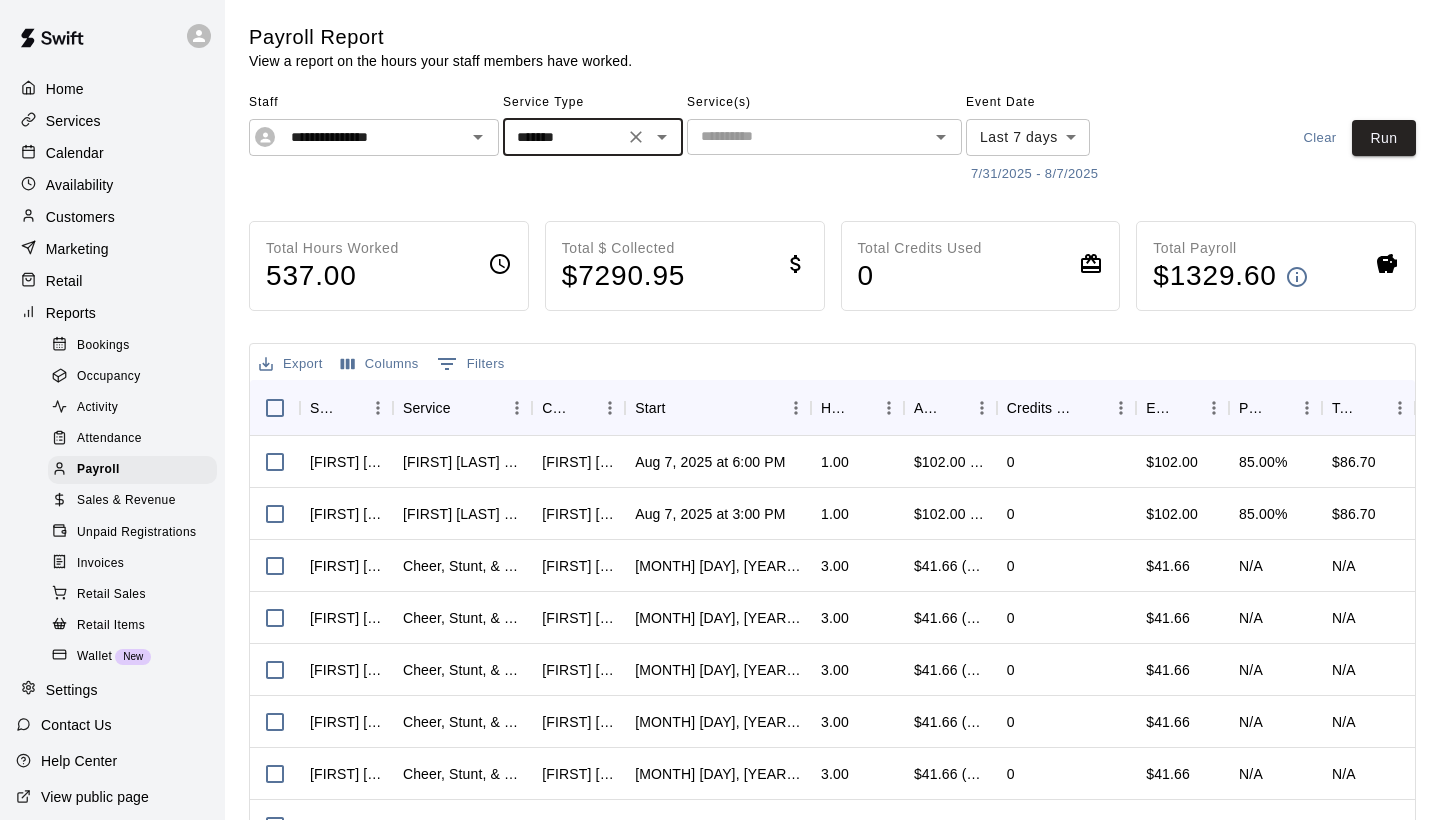 click on "**********" at bounding box center [720, 525] 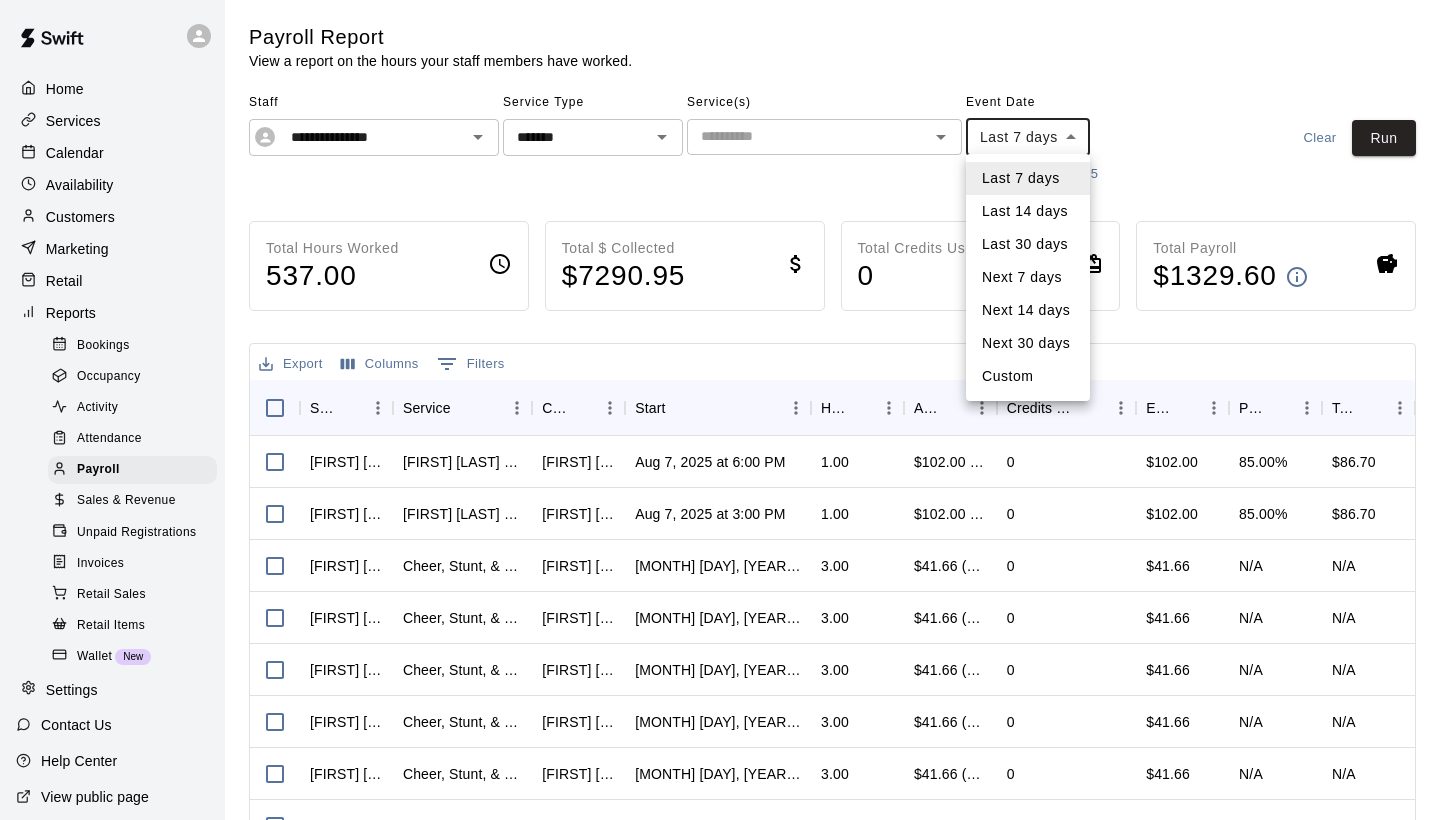 click on "Custom" at bounding box center (1028, 376) 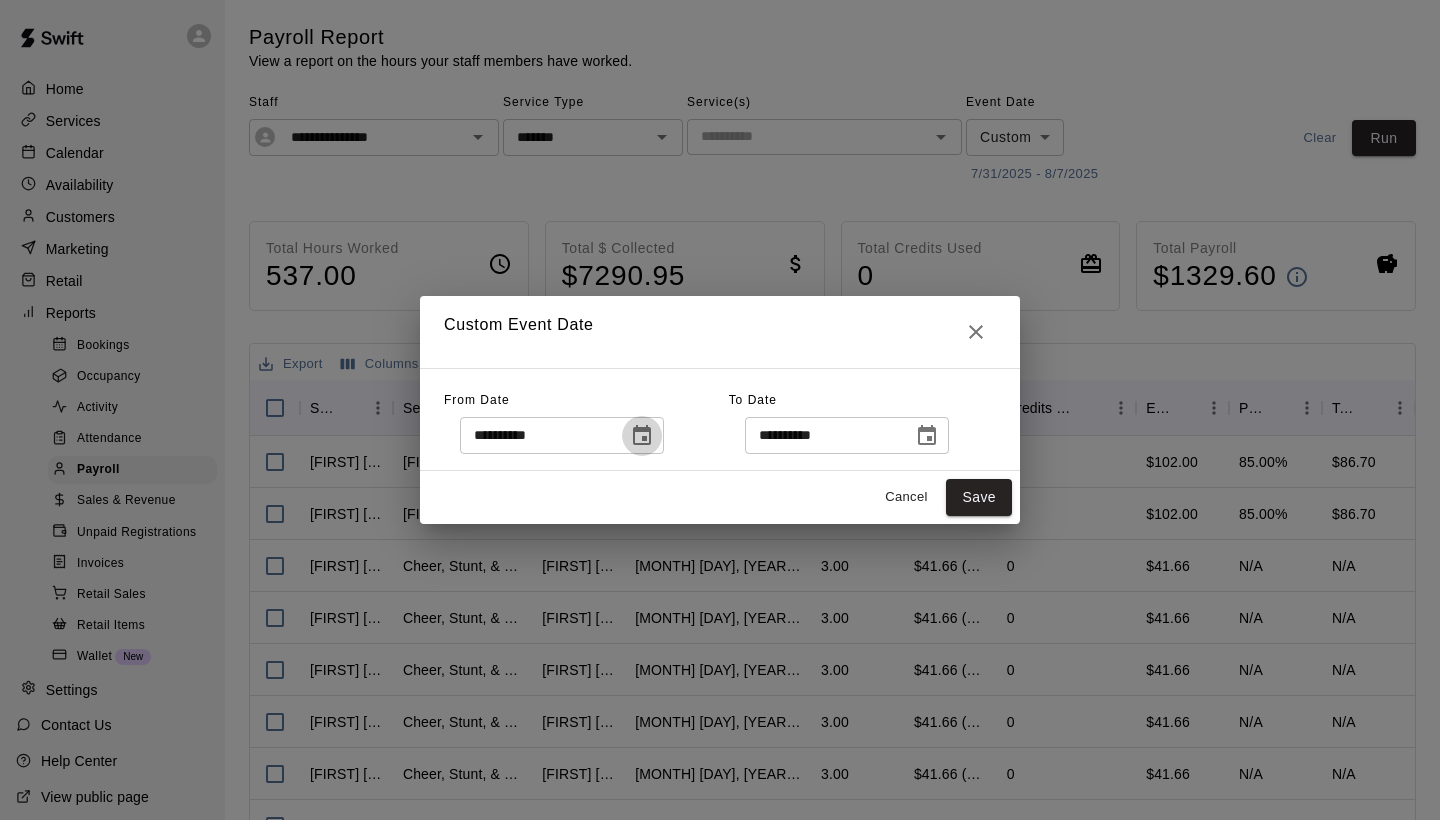 click 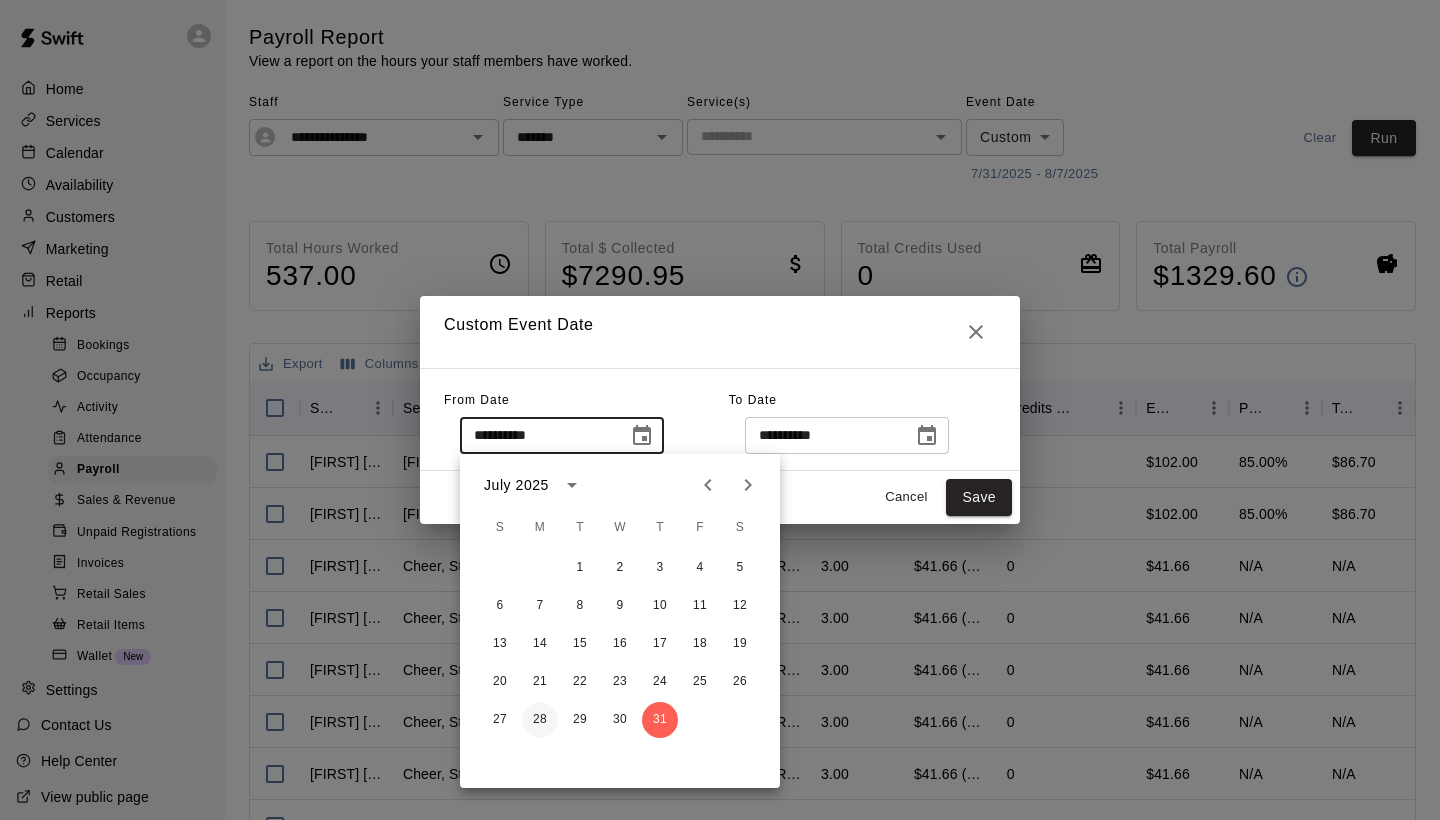 click on "28" at bounding box center (540, 720) 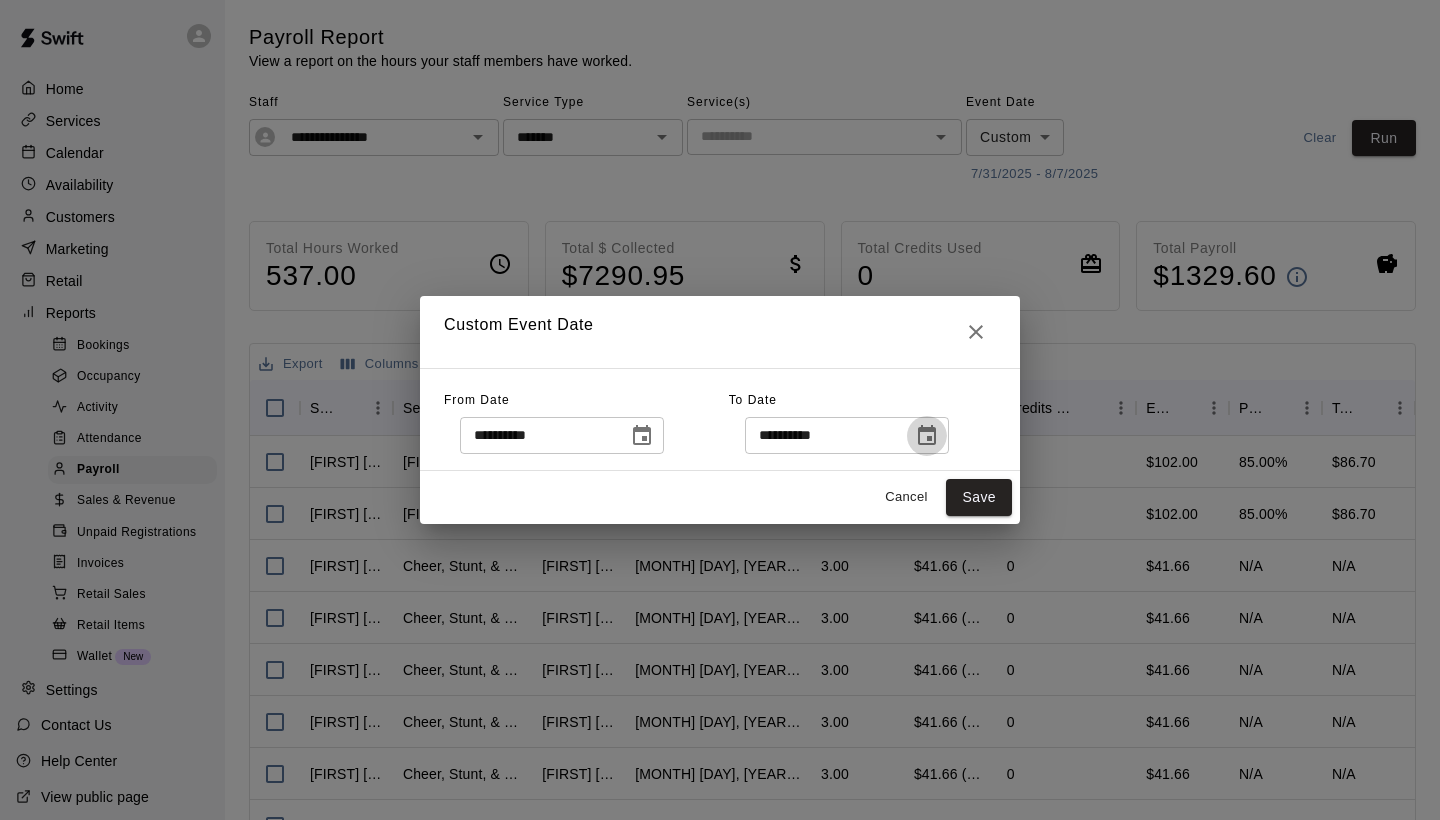 click 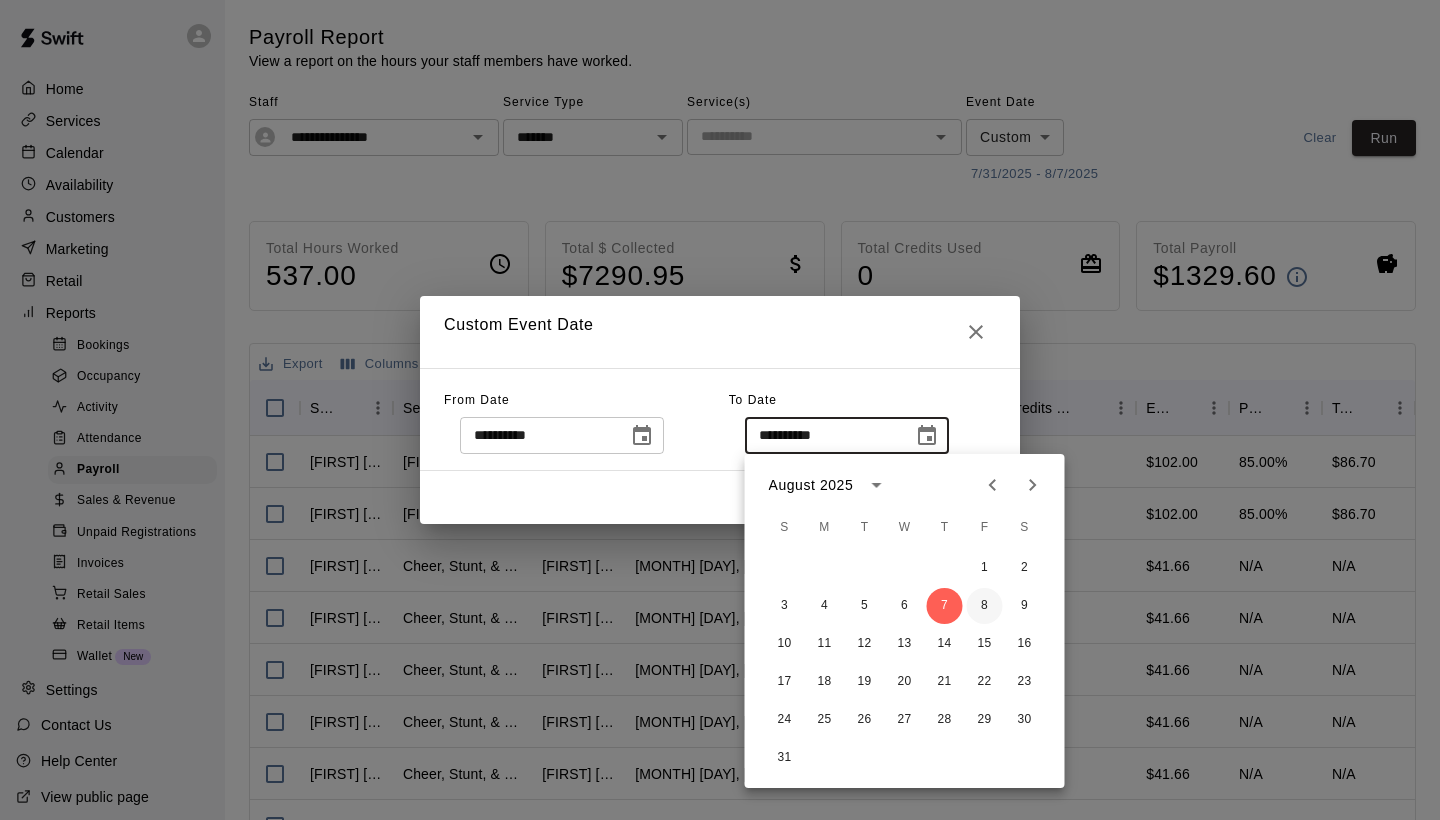 click on "8" at bounding box center [985, 606] 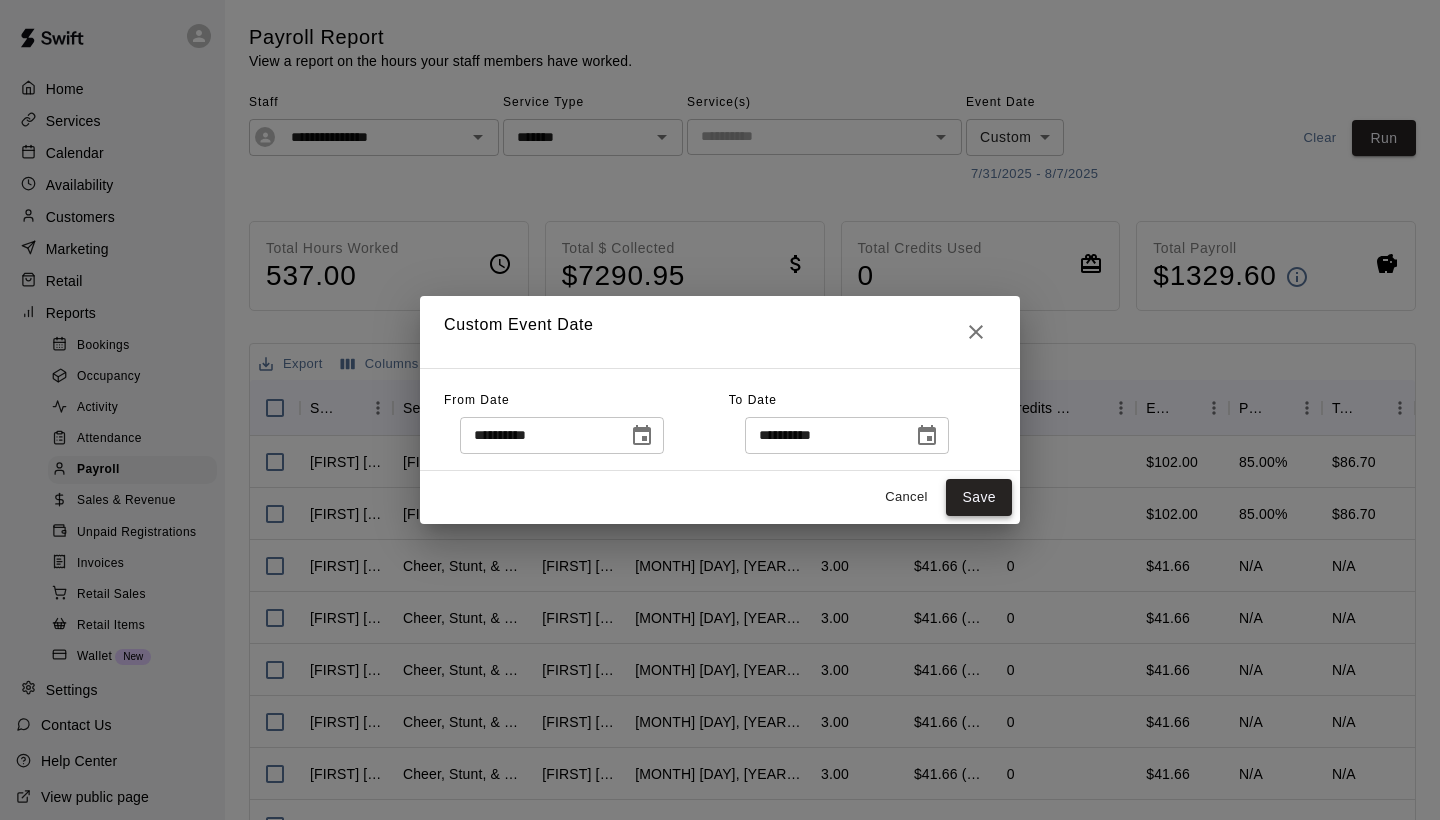 click on "Save" at bounding box center [979, 497] 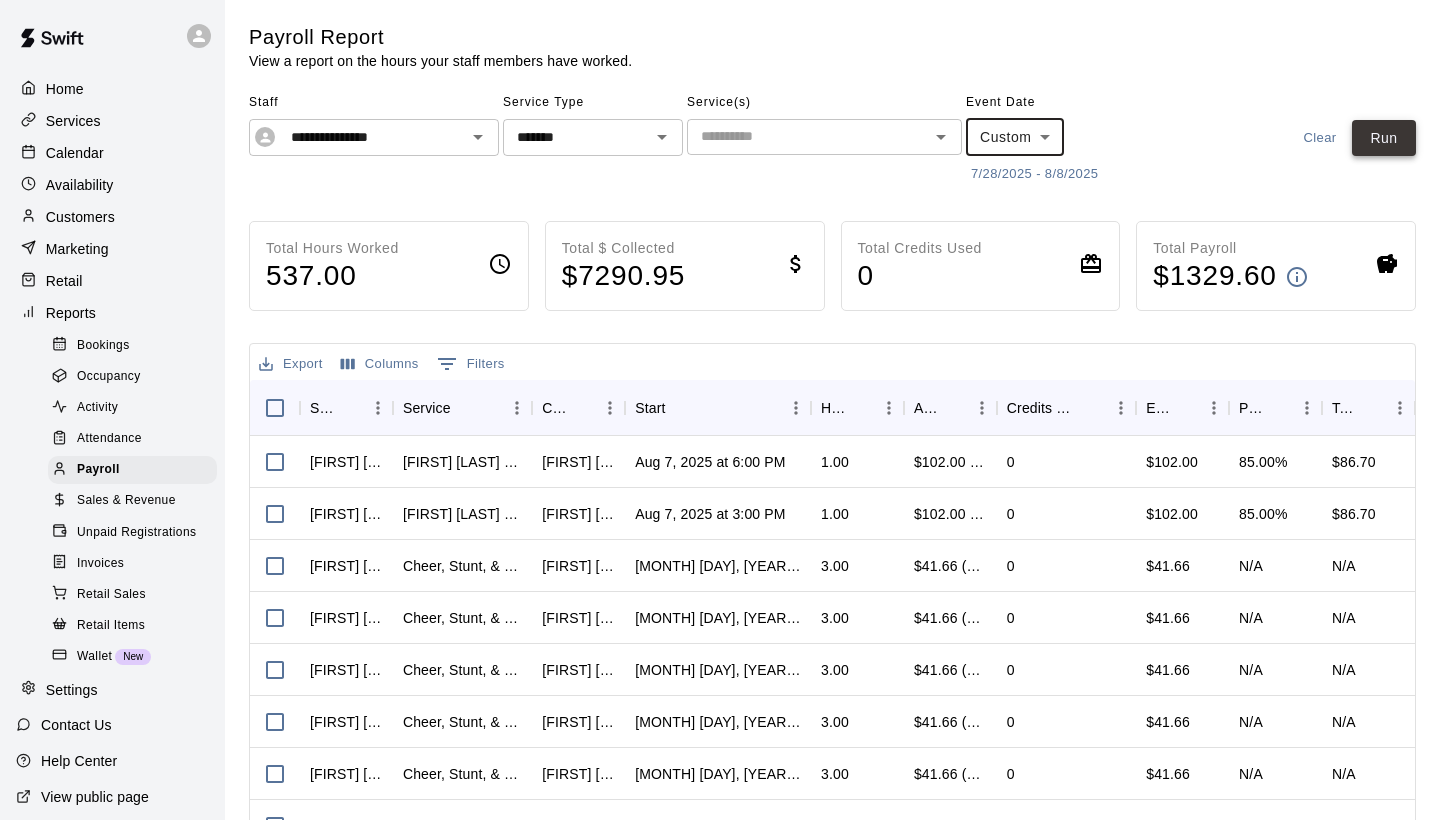 click on "Run" at bounding box center [1384, 138] 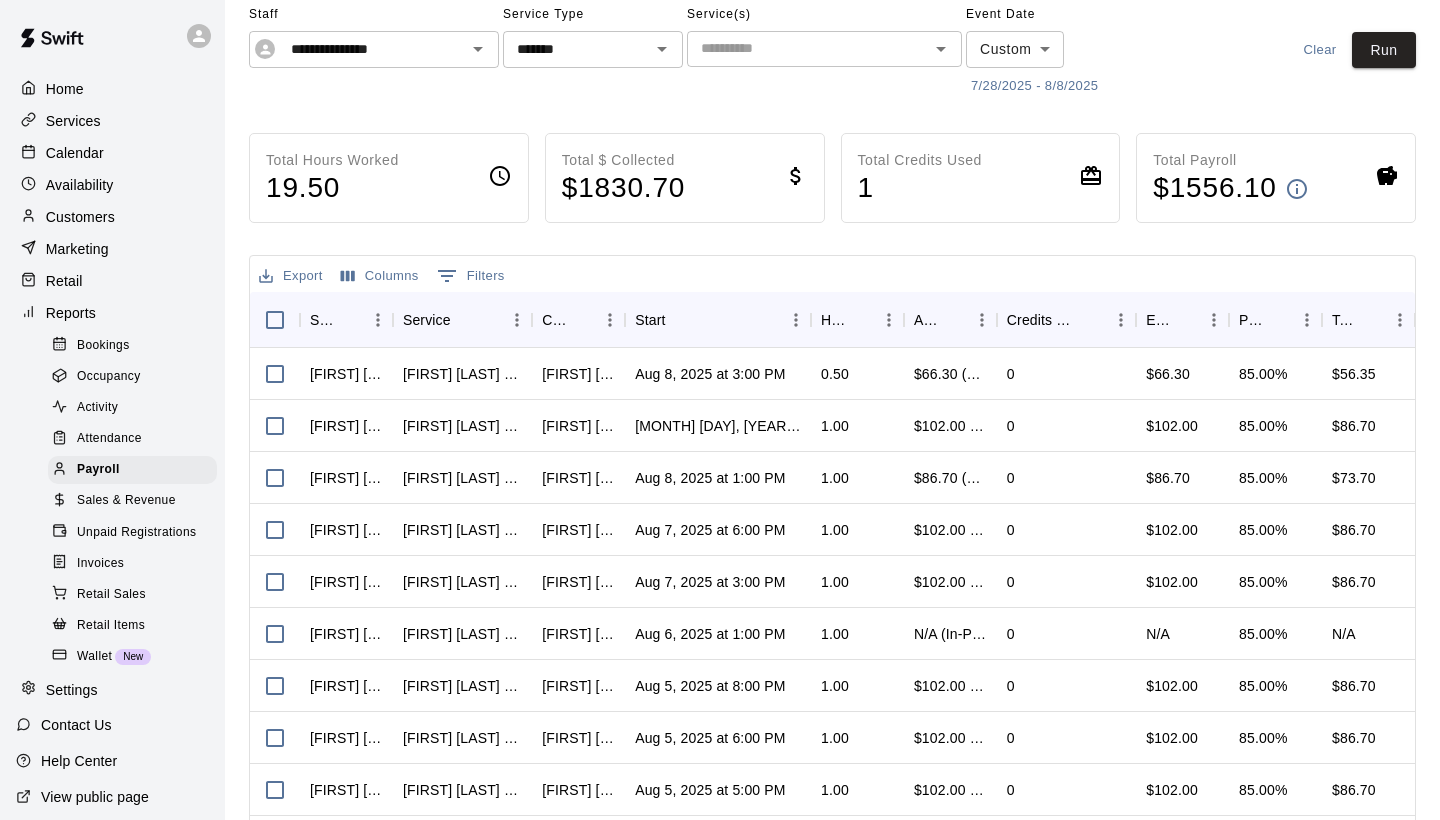 scroll, scrollTop: 96, scrollLeft: 0, axis: vertical 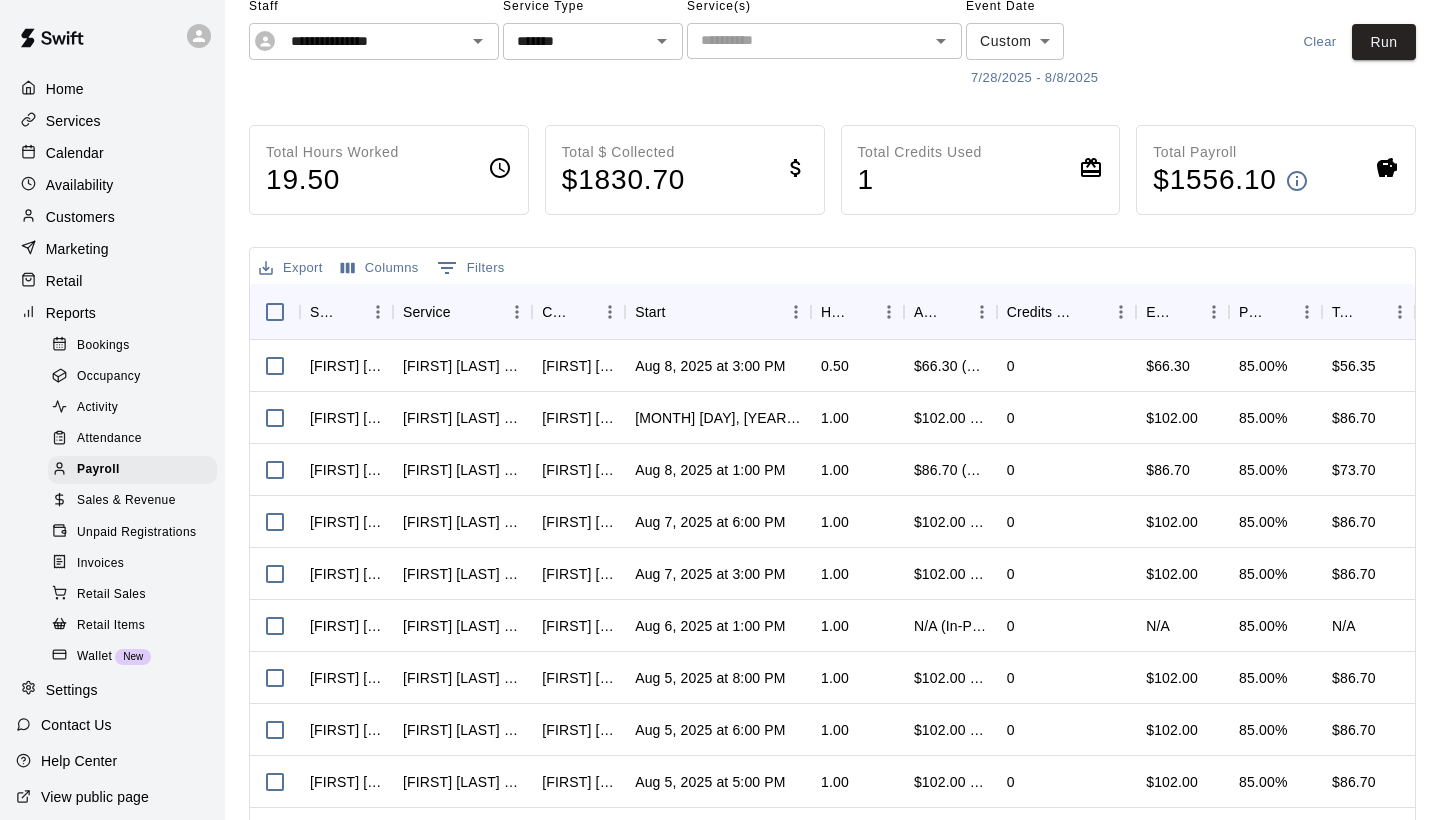 click on "Wallet" at bounding box center [94, 657] 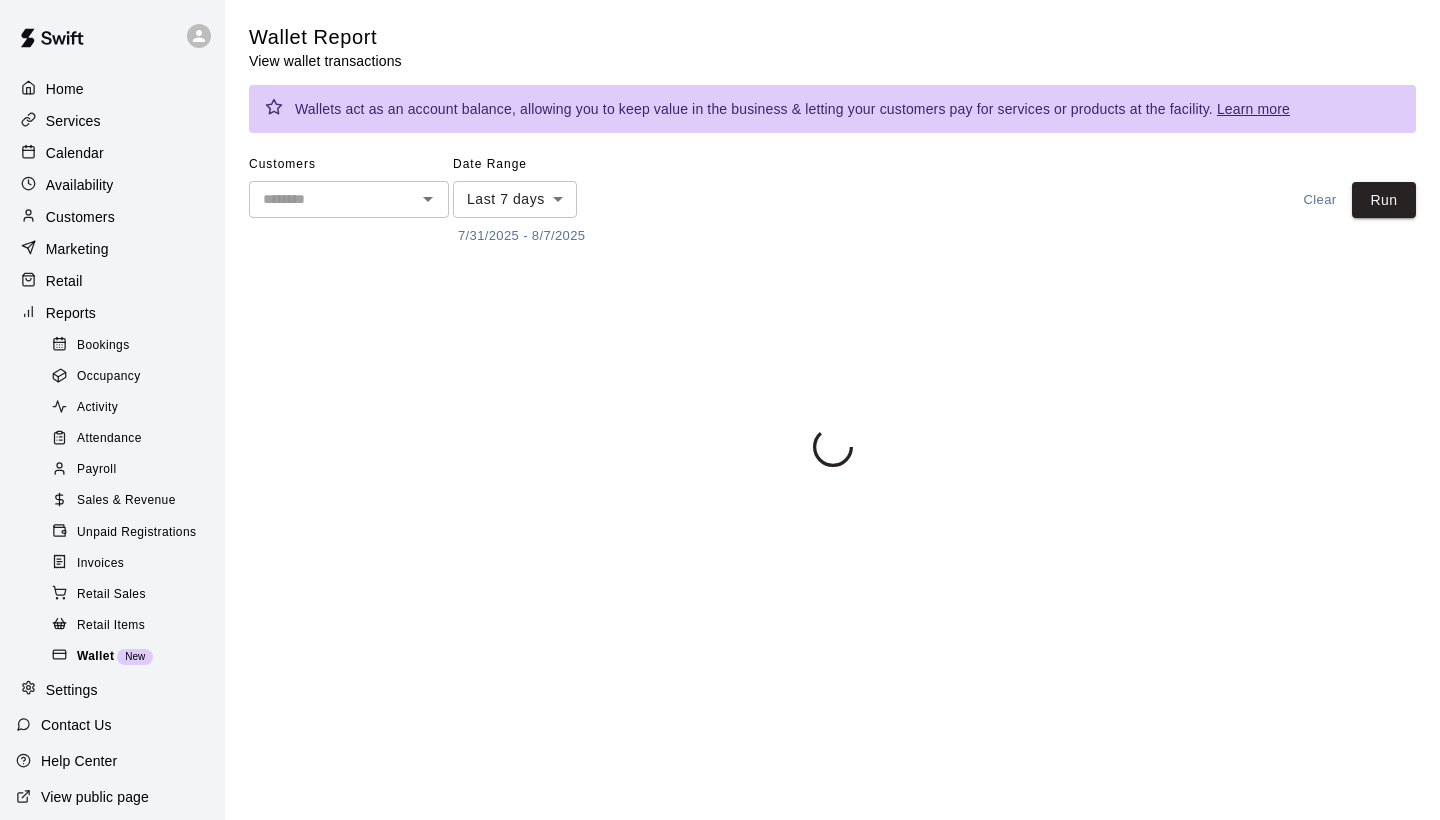 scroll, scrollTop: 0, scrollLeft: 0, axis: both 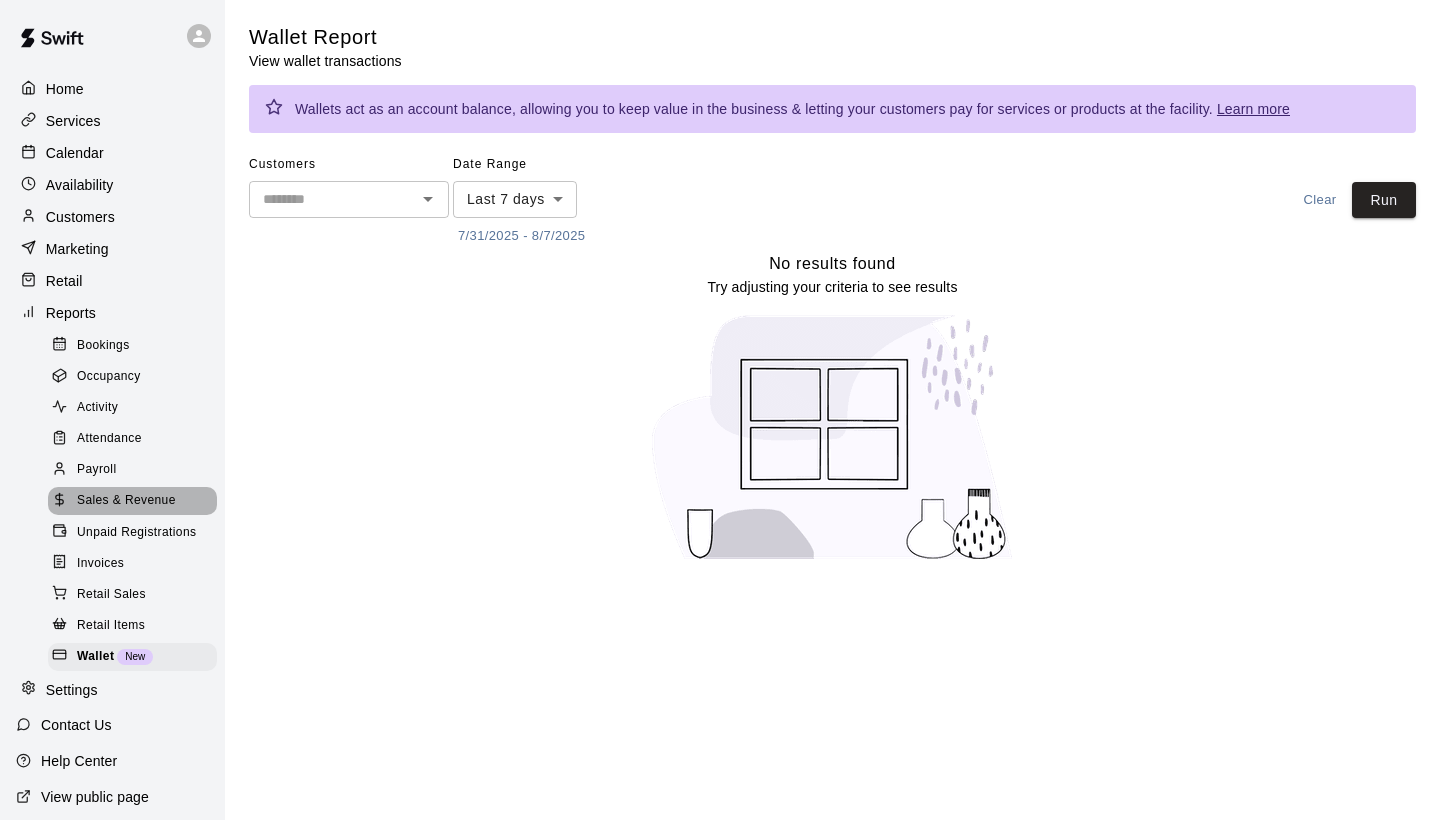 click on "Sales & Revenue" at bounding box center (126, 501) 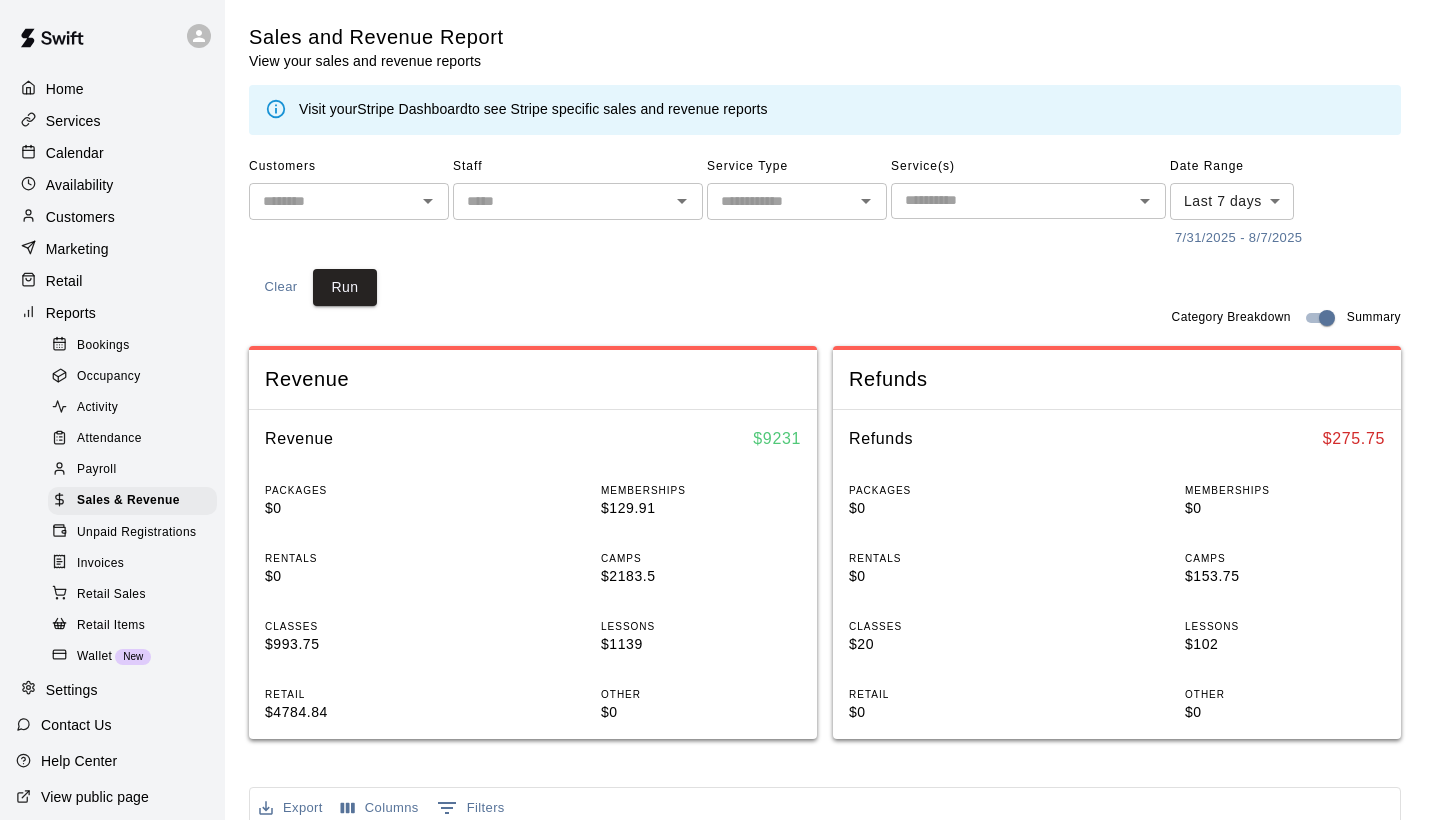 click 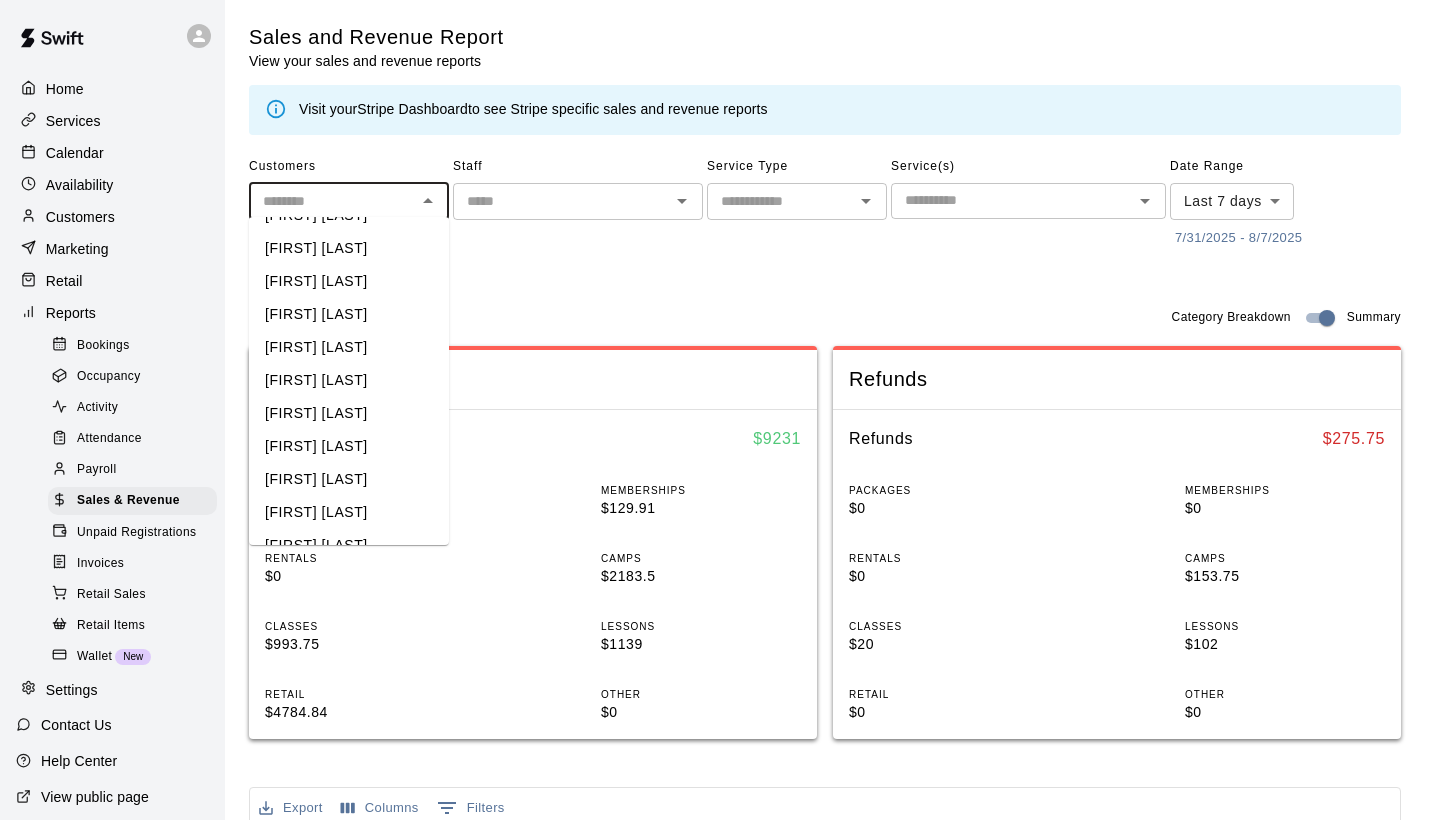scroll, scrollTop: 1029, scrollLeft: 0, axis: vertical 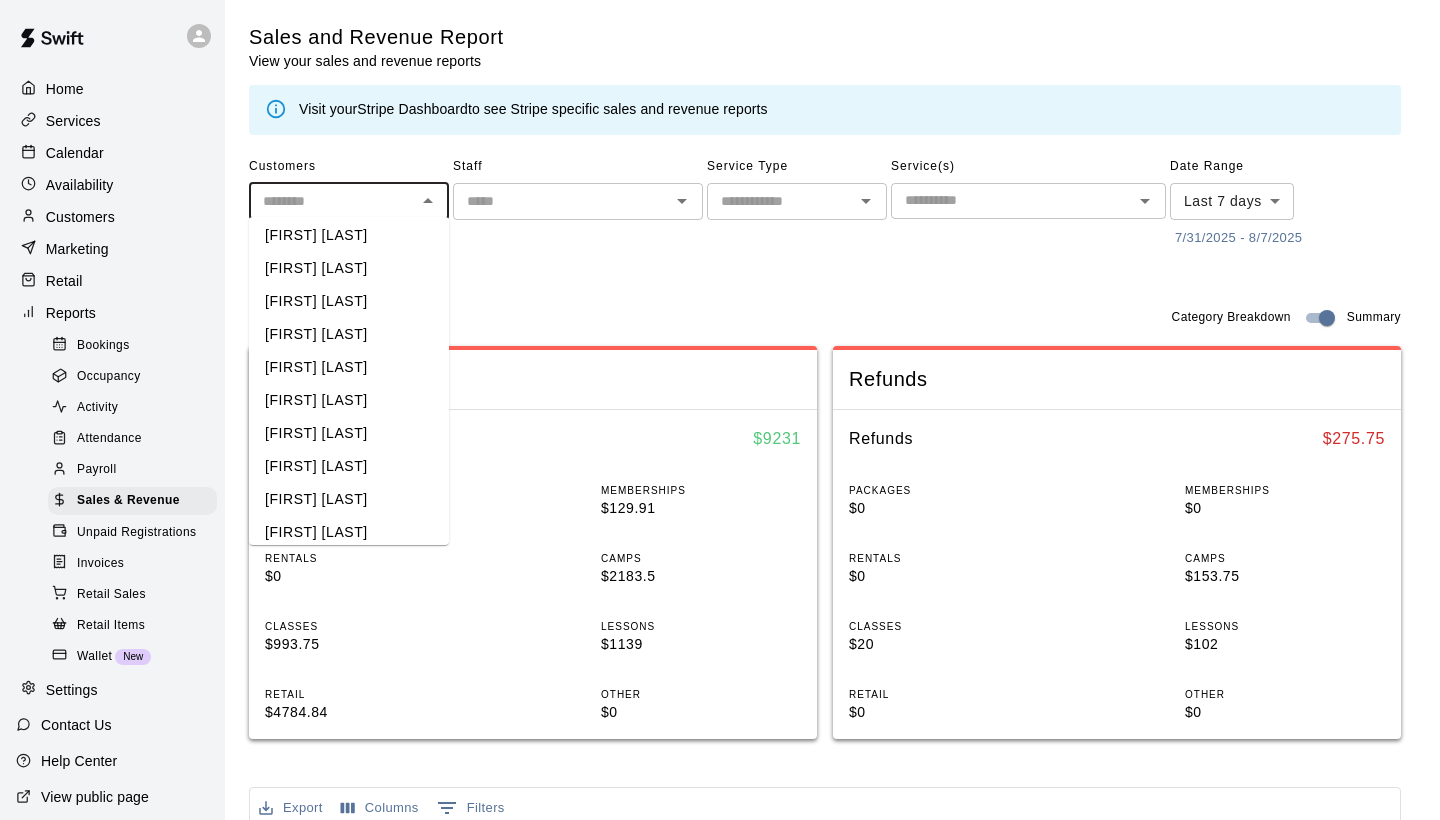 click on "Staff ​" at bounding box center [578, 202] 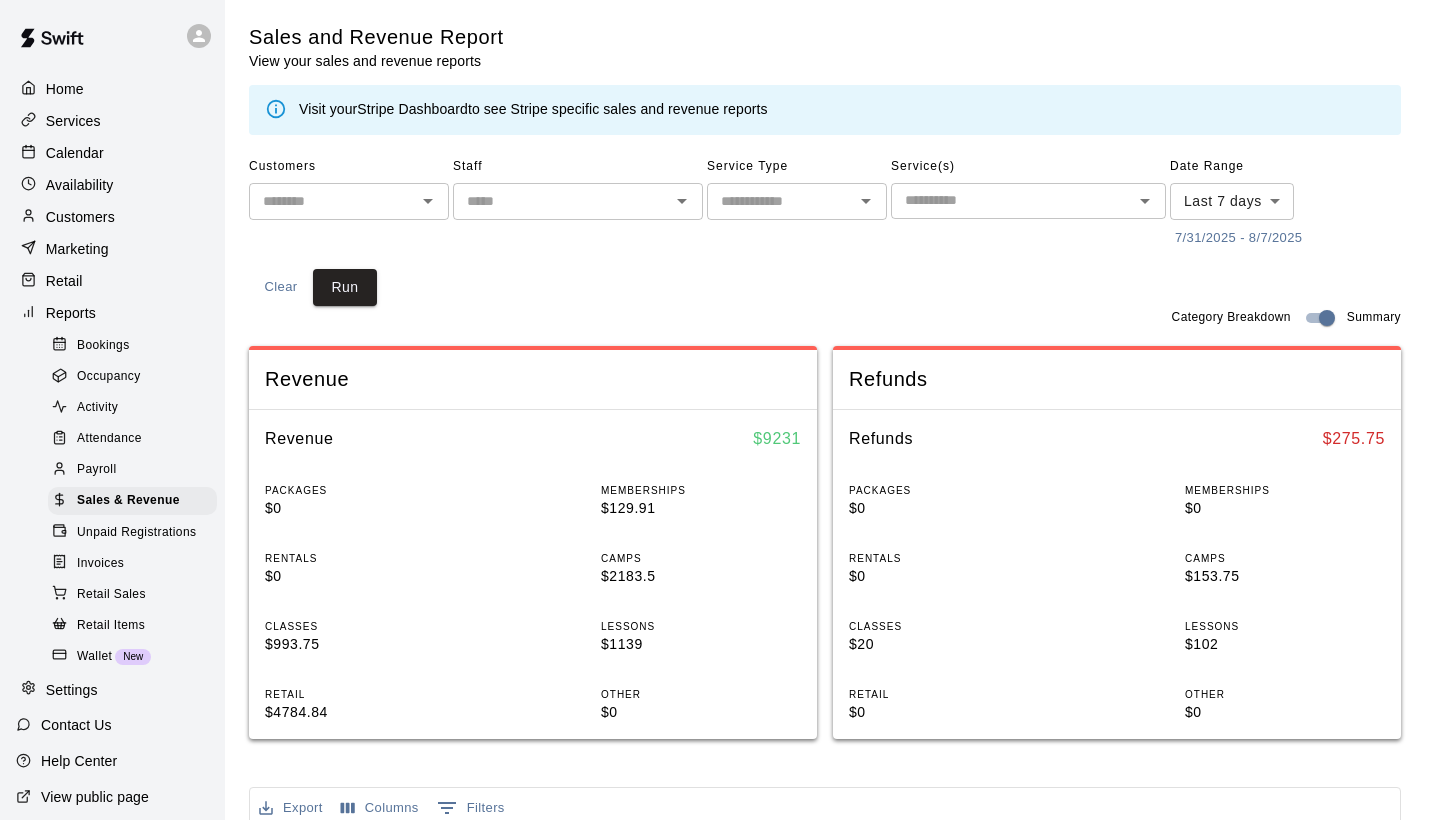 click at bounding box center (561, 201) 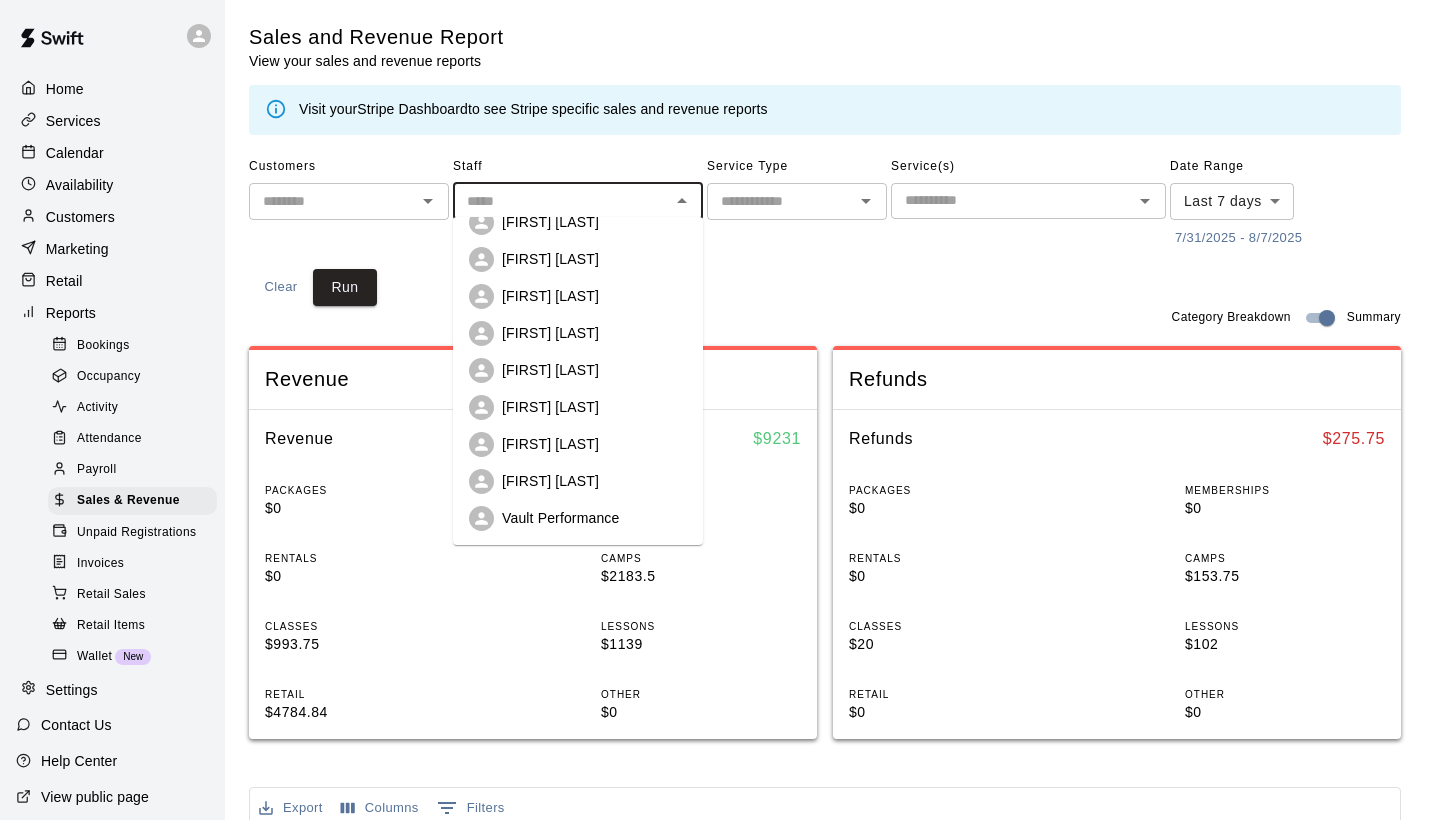 scroll, scrollTop: 169, scrollLeft: 0, axis: vertical 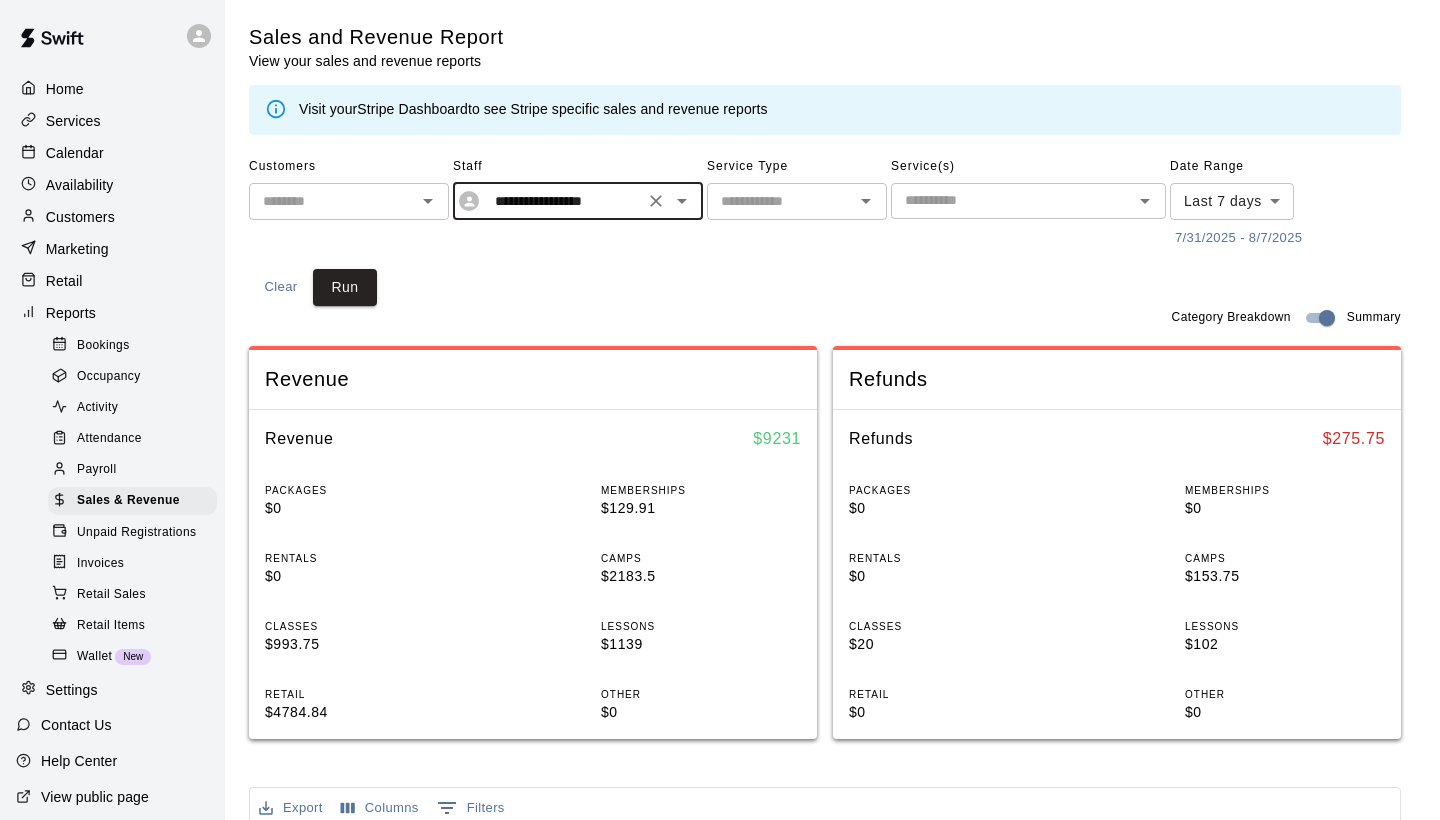 click at bounding box center (780, 201) 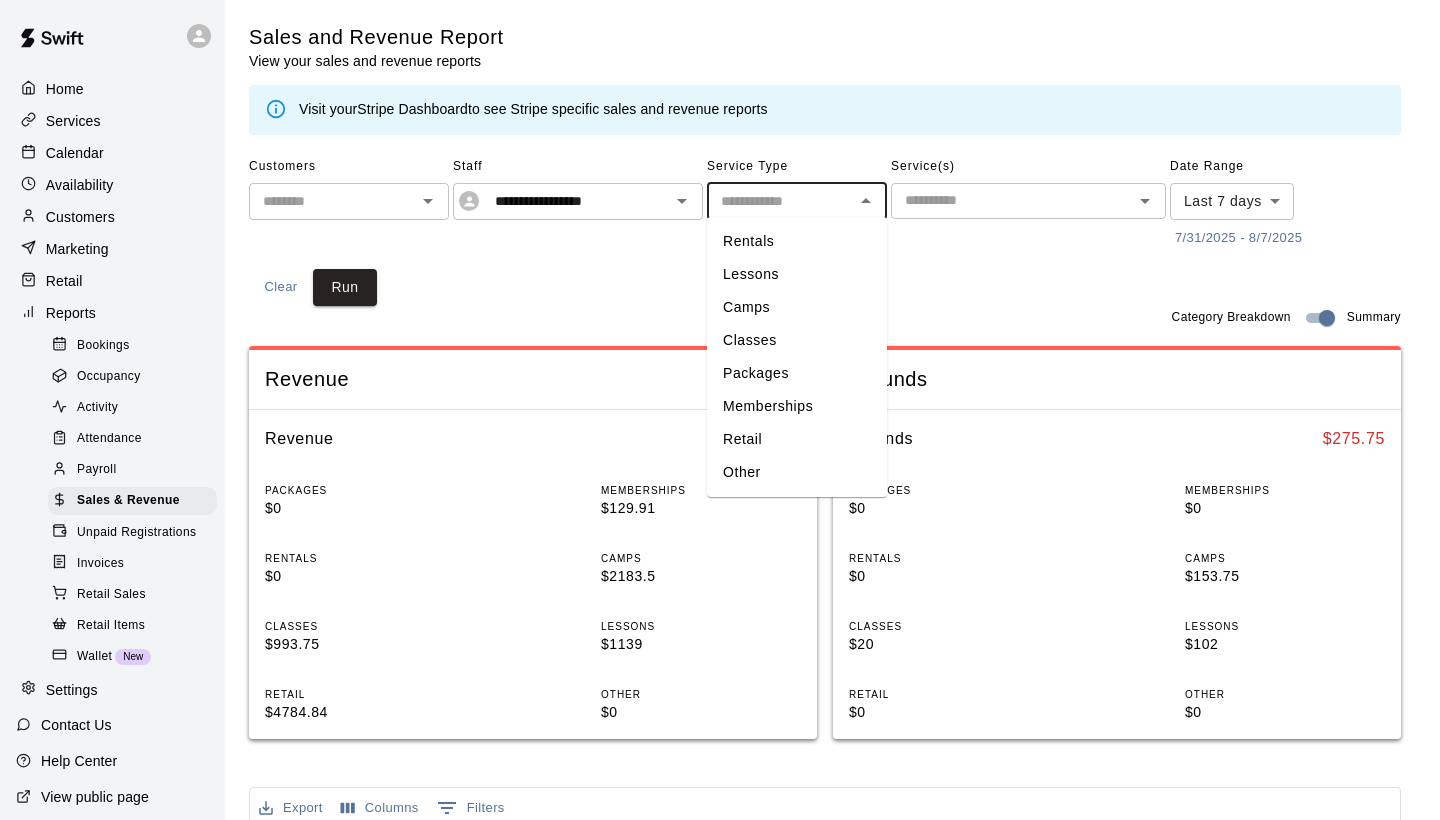 click on "Retail" at bounding box center [797, 439] 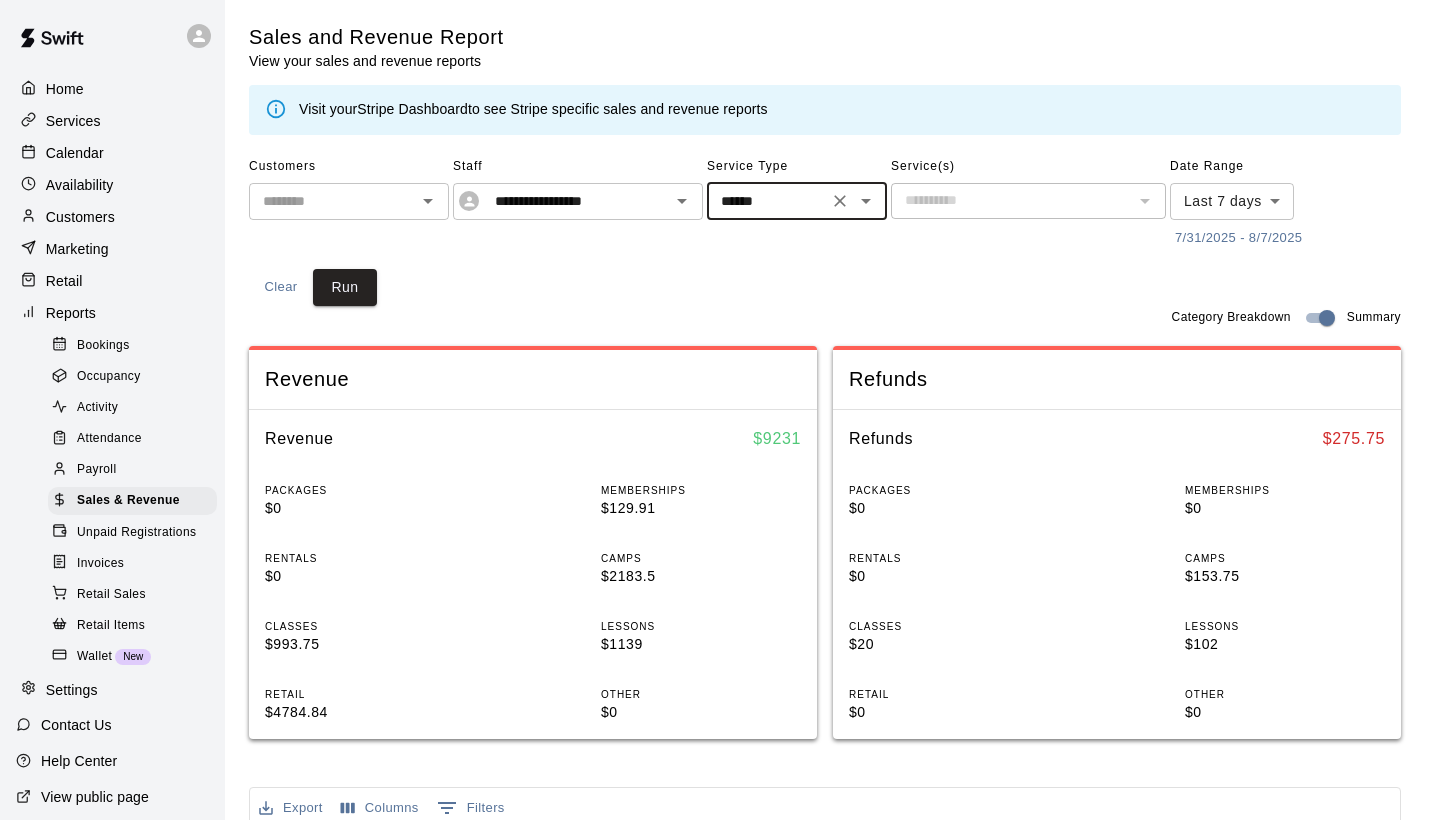 click at bounding box center (1144, 201) 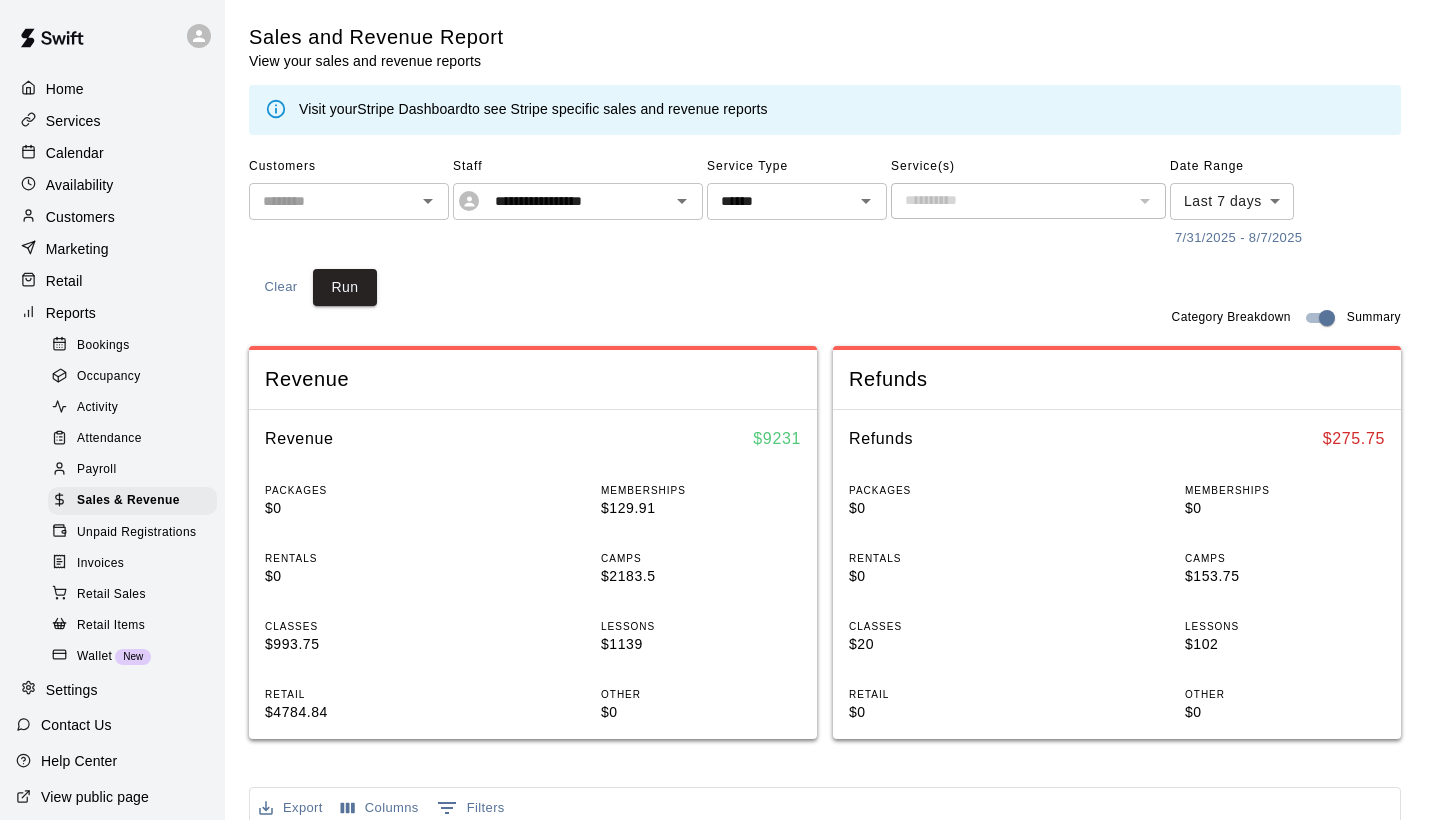 click on "**********" at bounding box center (825, 228) 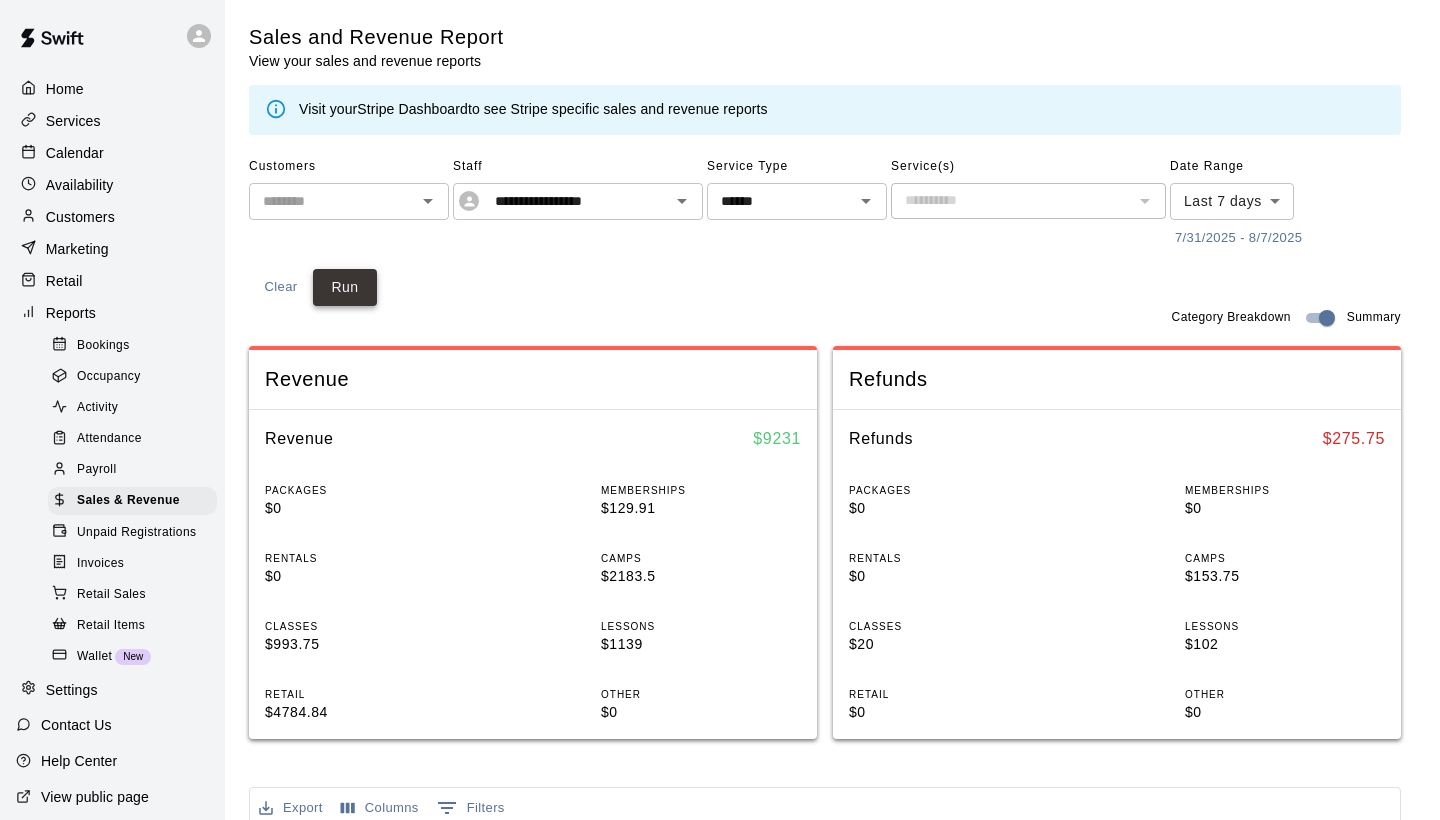 click on "Run" at bounding box center [345, 287] 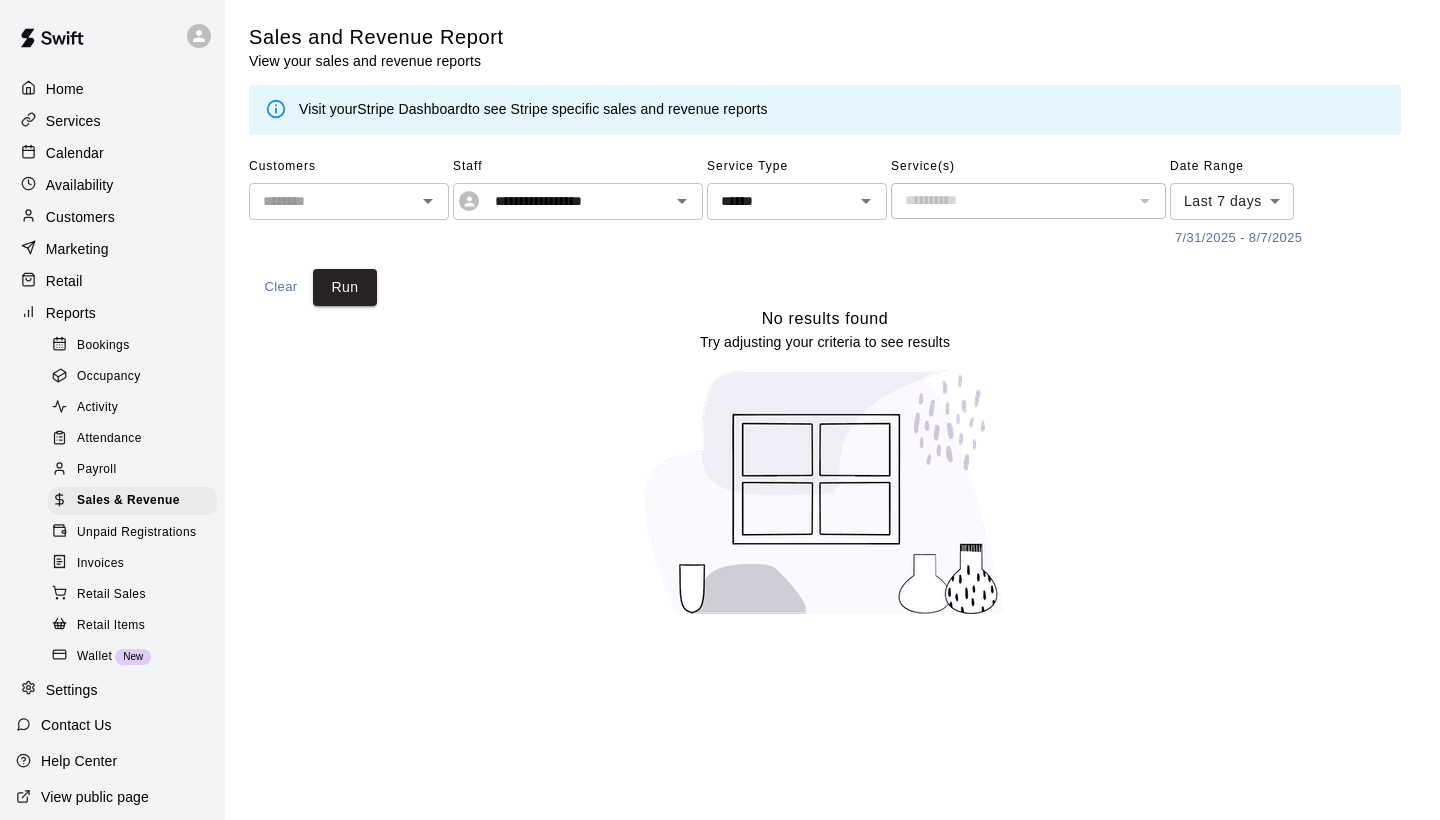 click on "Retail Sales" at bounding box center (111, 595) 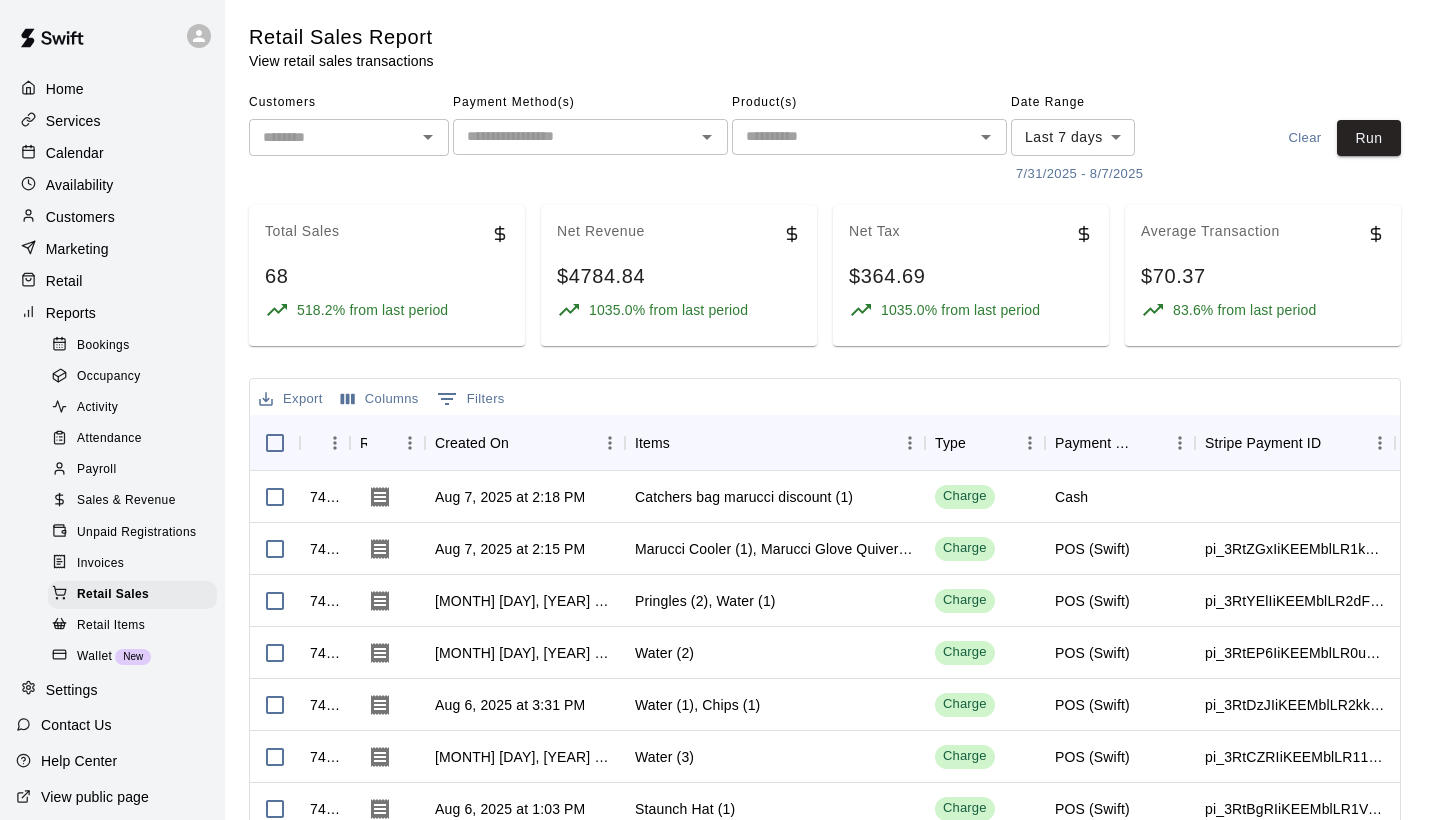 scroll, scrollTop: 0, scrollLeft: 0, axis: both 